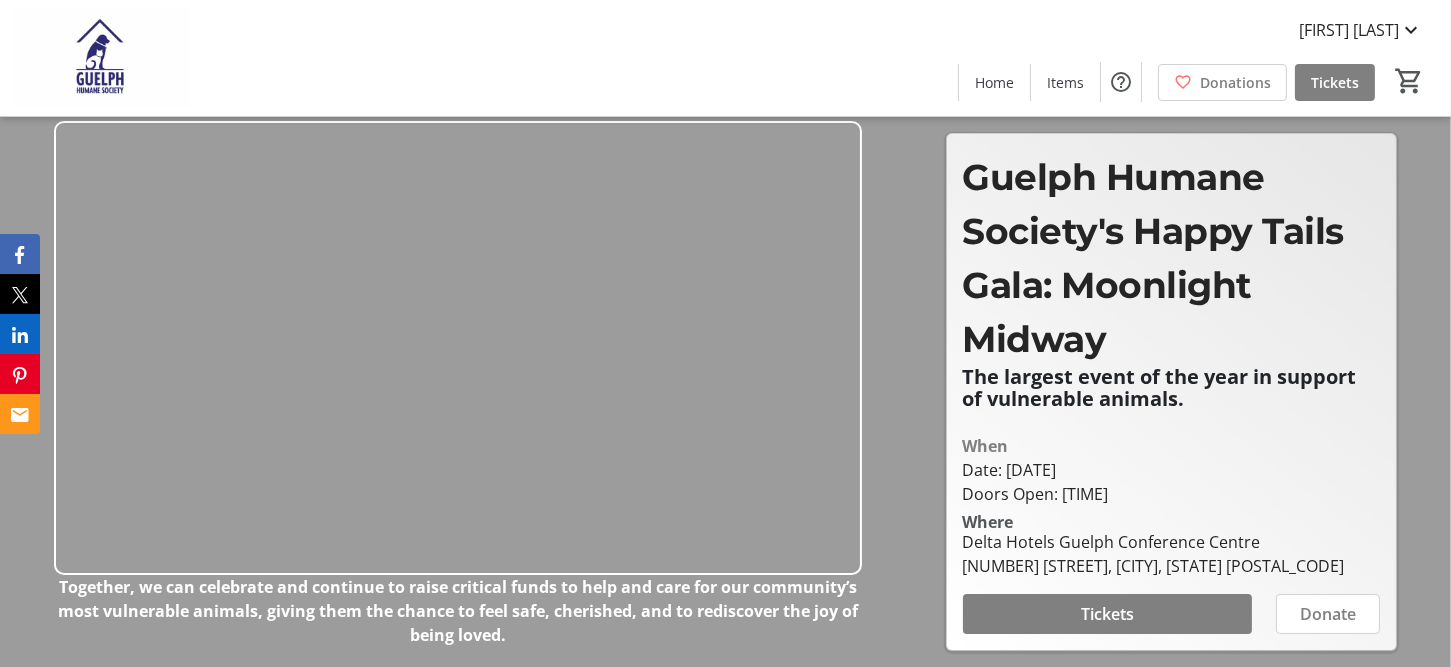 scroll, scrollTop: 100, scrollLeft: 0, axis: vertical 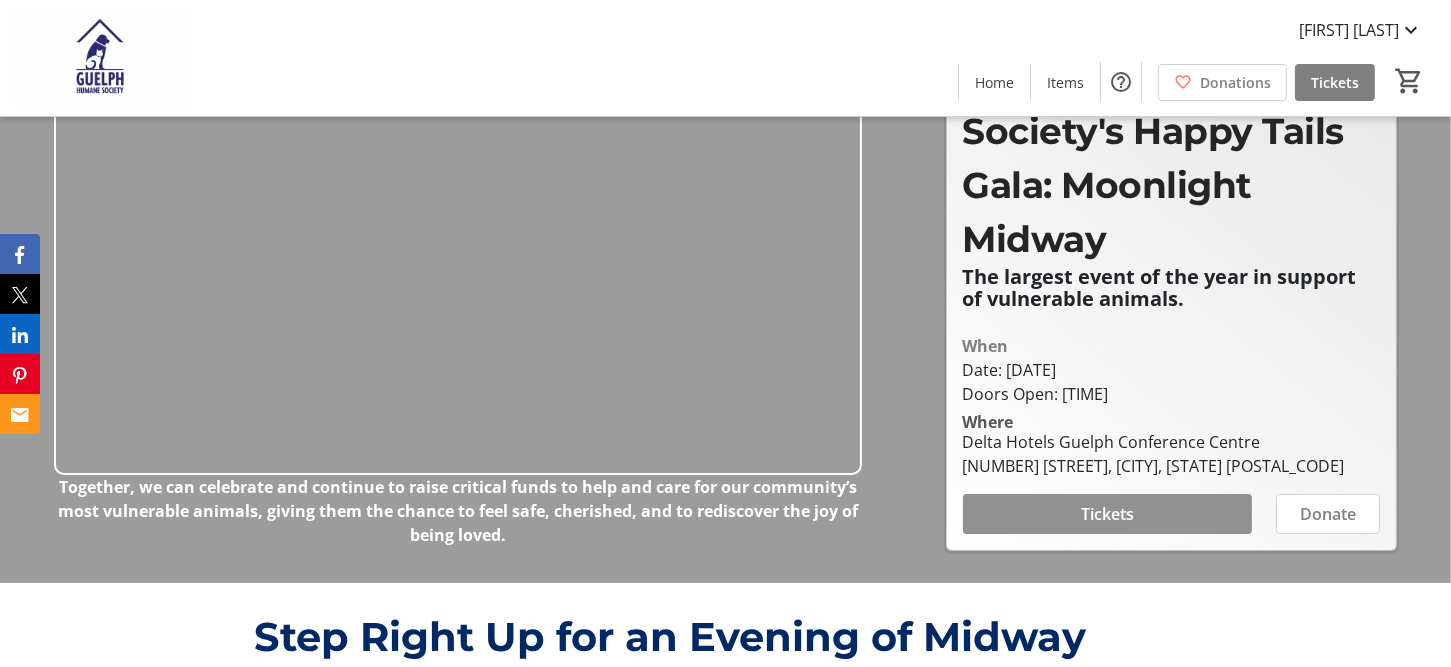 click at bounding box center [1108, 514] 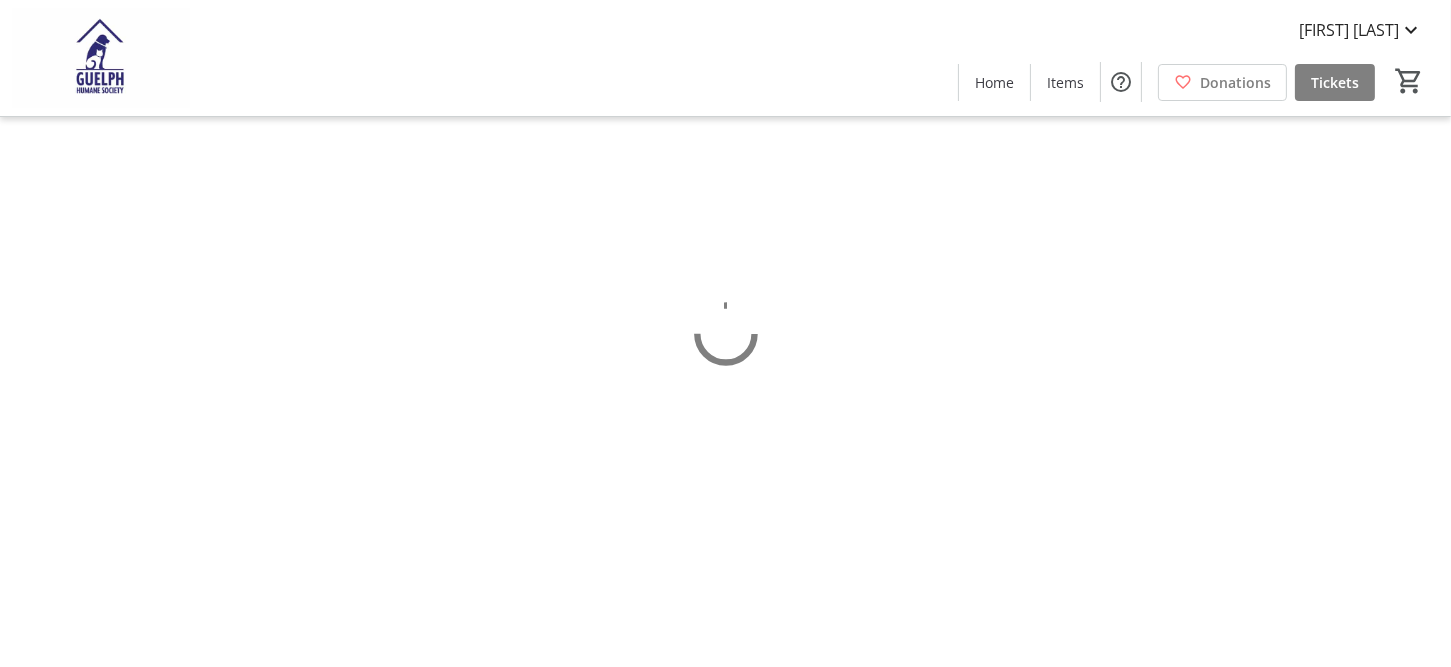scroll, scrollTop: 0, scrollLeft: 0, axis: both 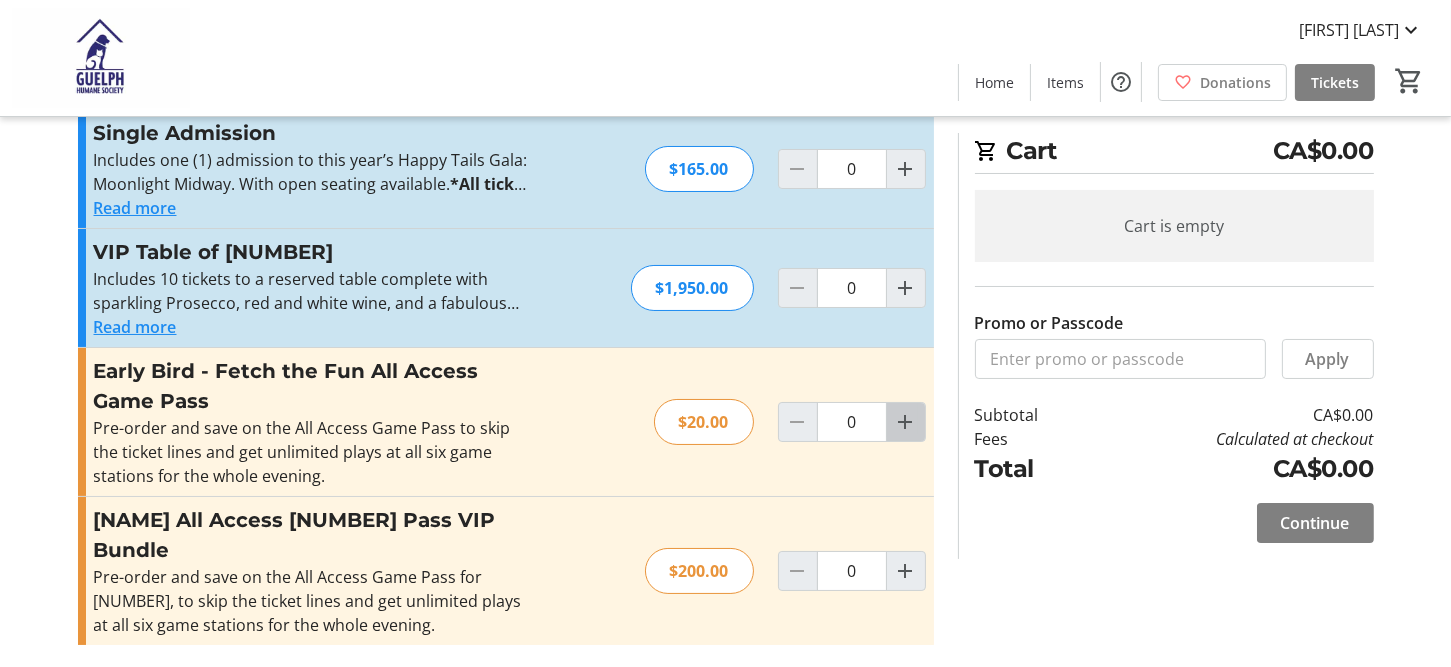 click 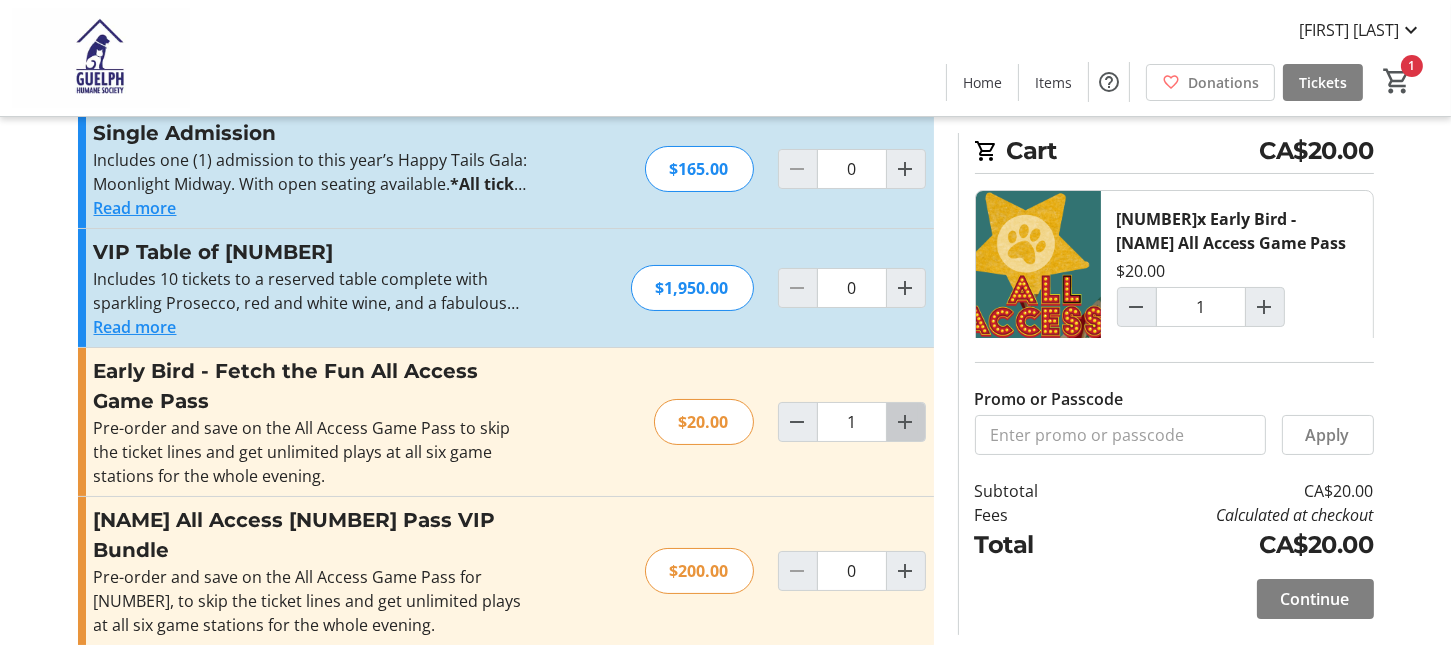 click 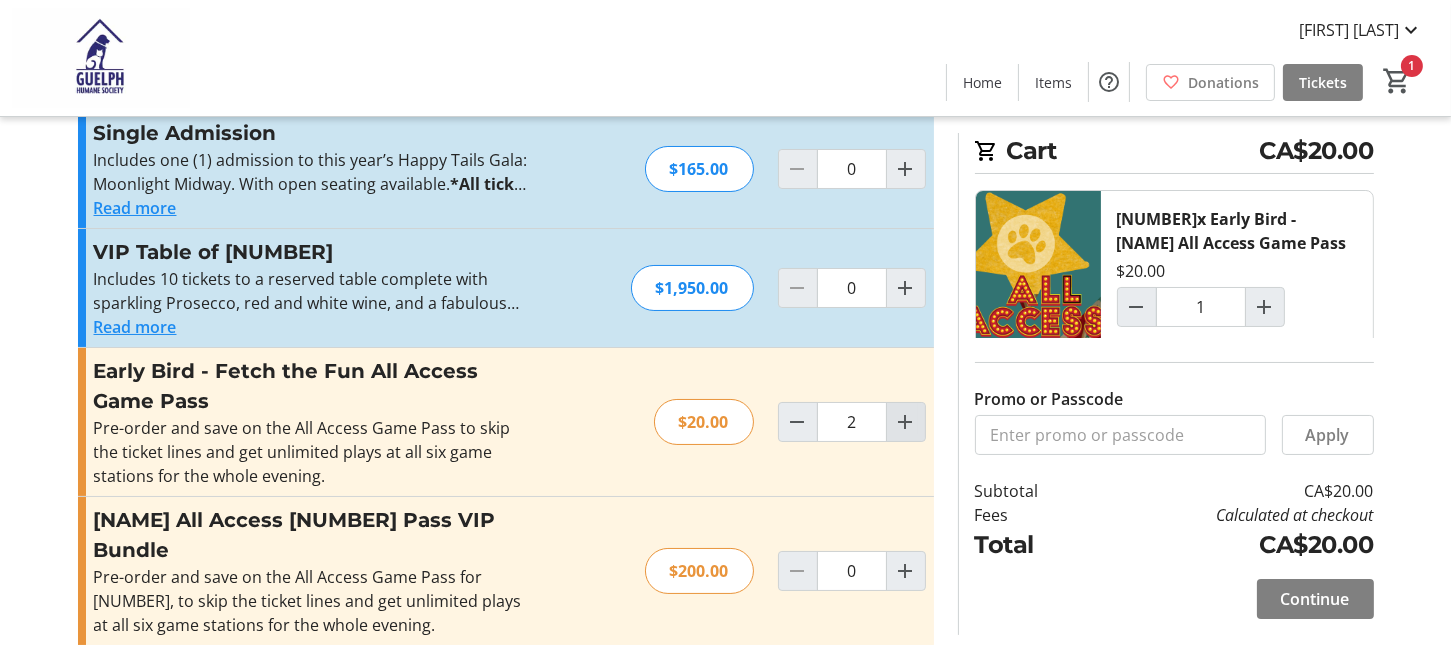 type on "2" 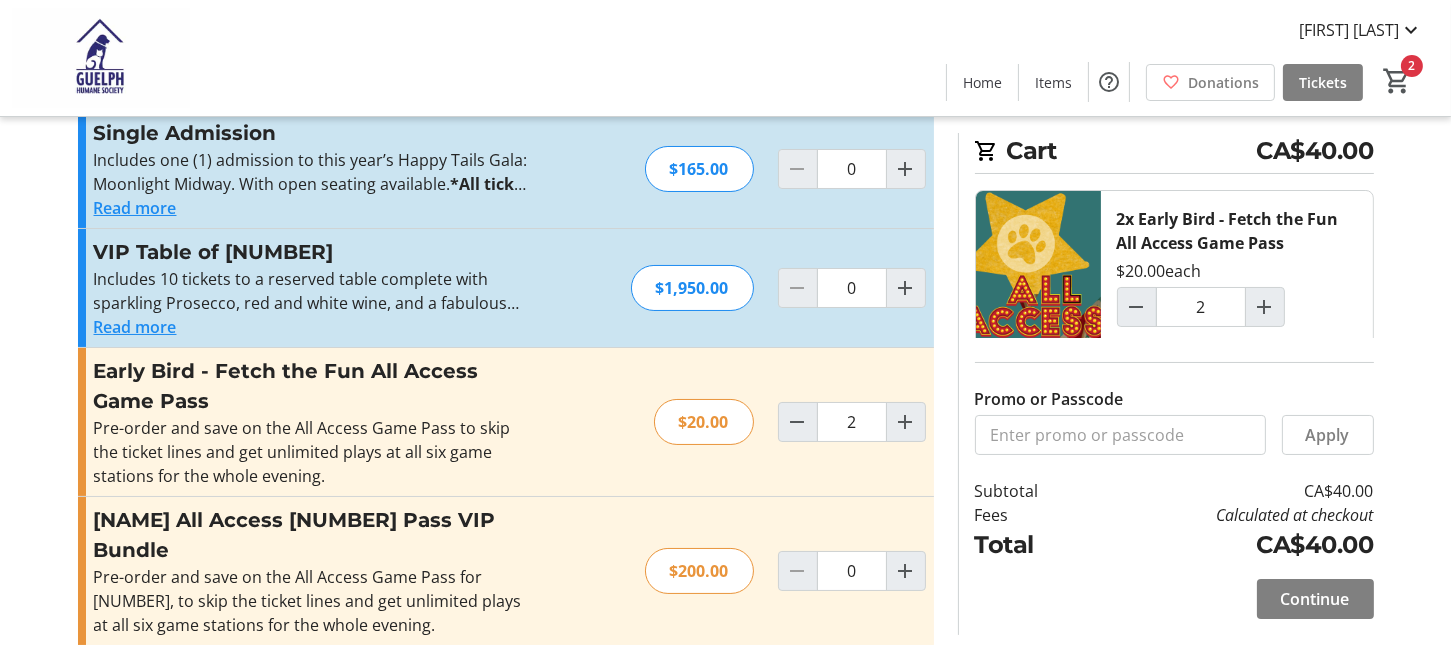 scroll, scrollTop: 0, scrollLeft: 0, axis: both 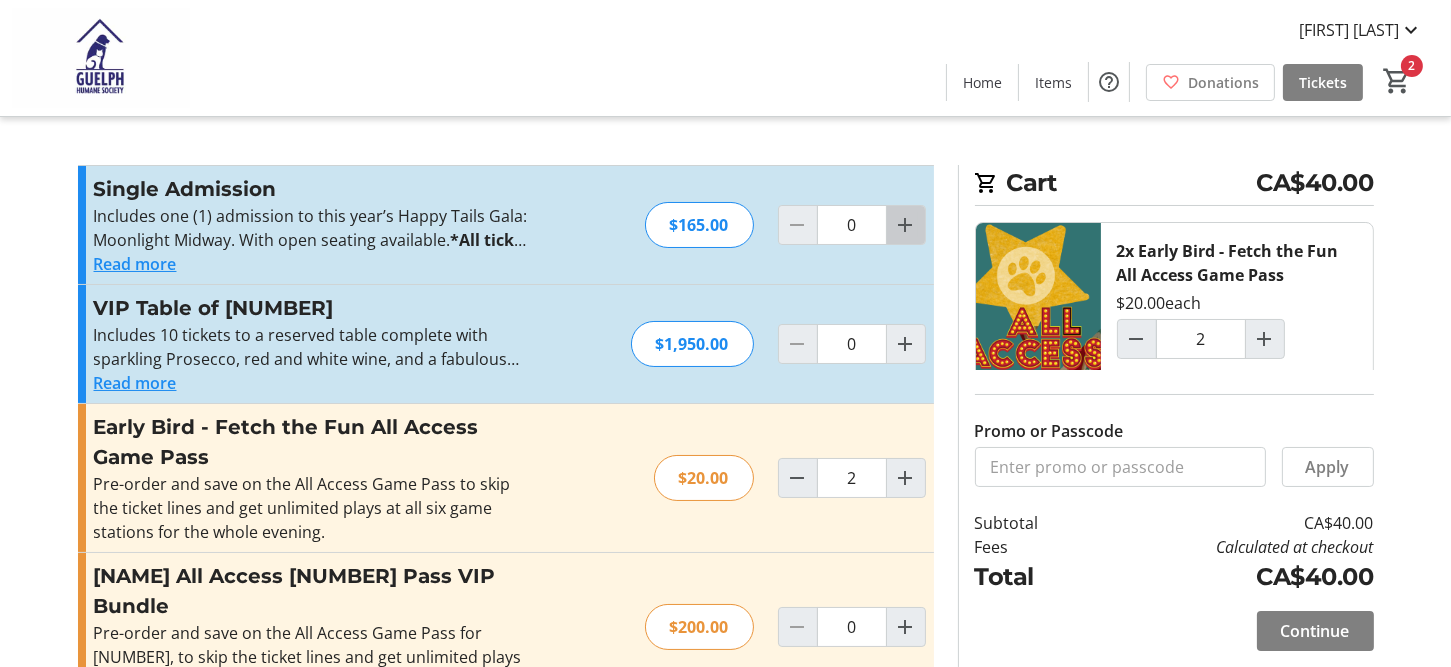 click 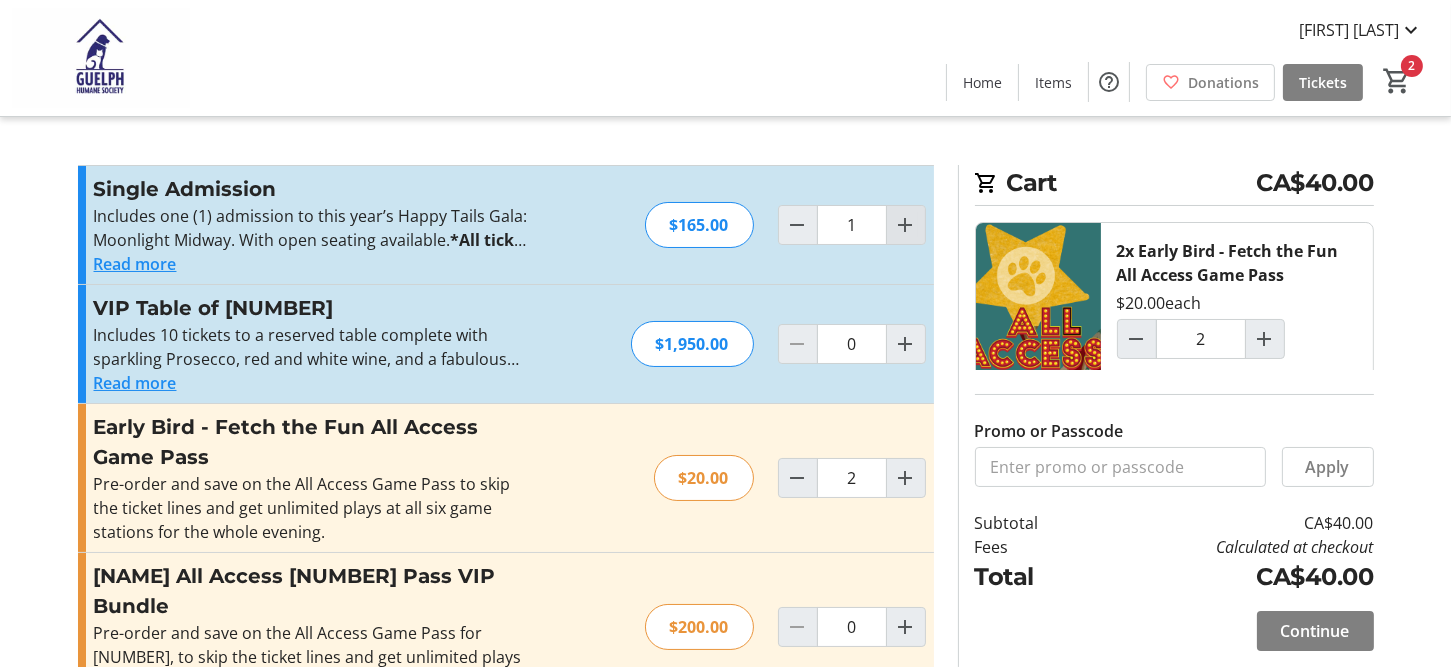 click 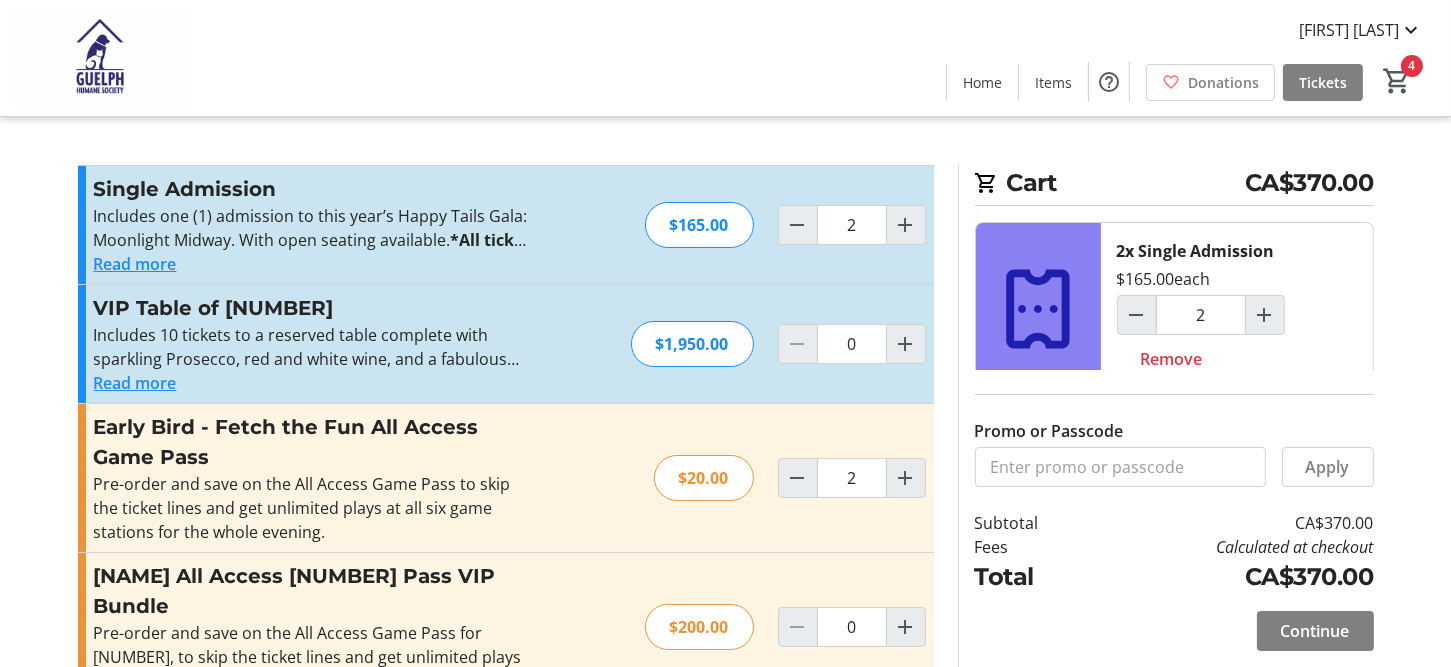 click on "Read more" 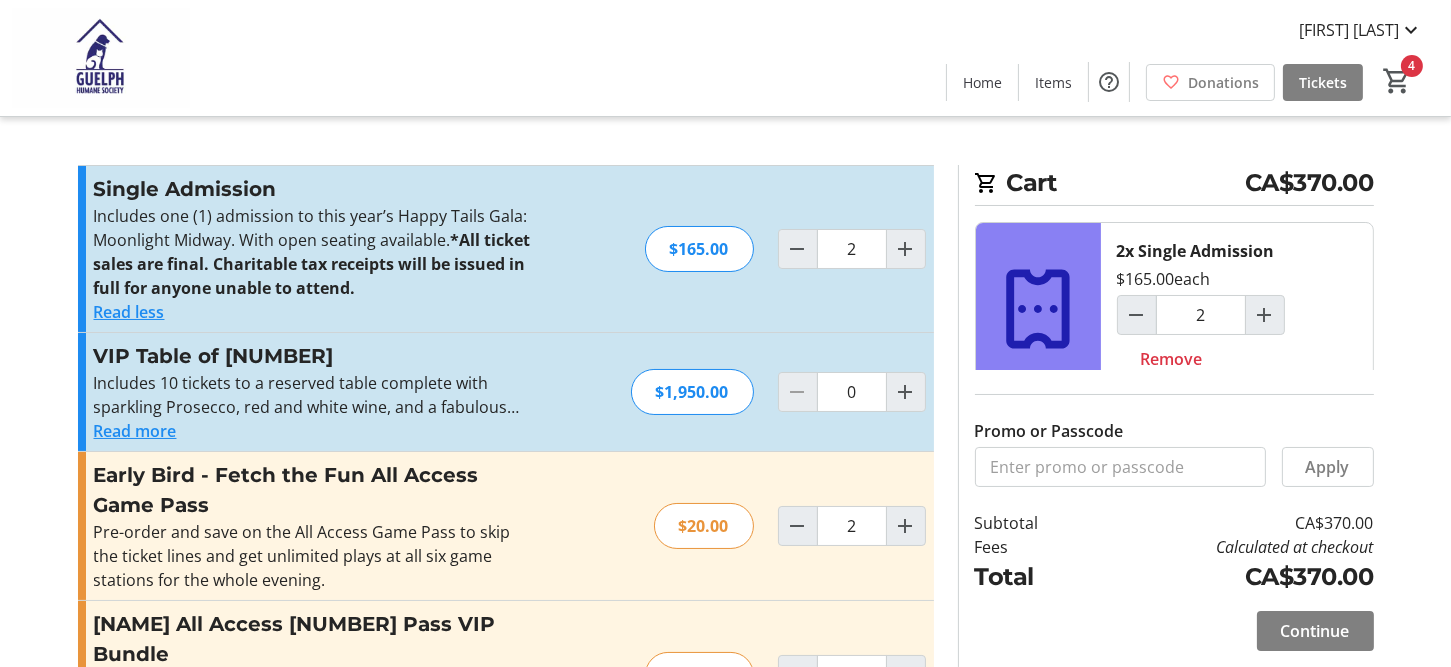 scroll, scrollTop: 104, scrollLeft: 0, axis: vertical 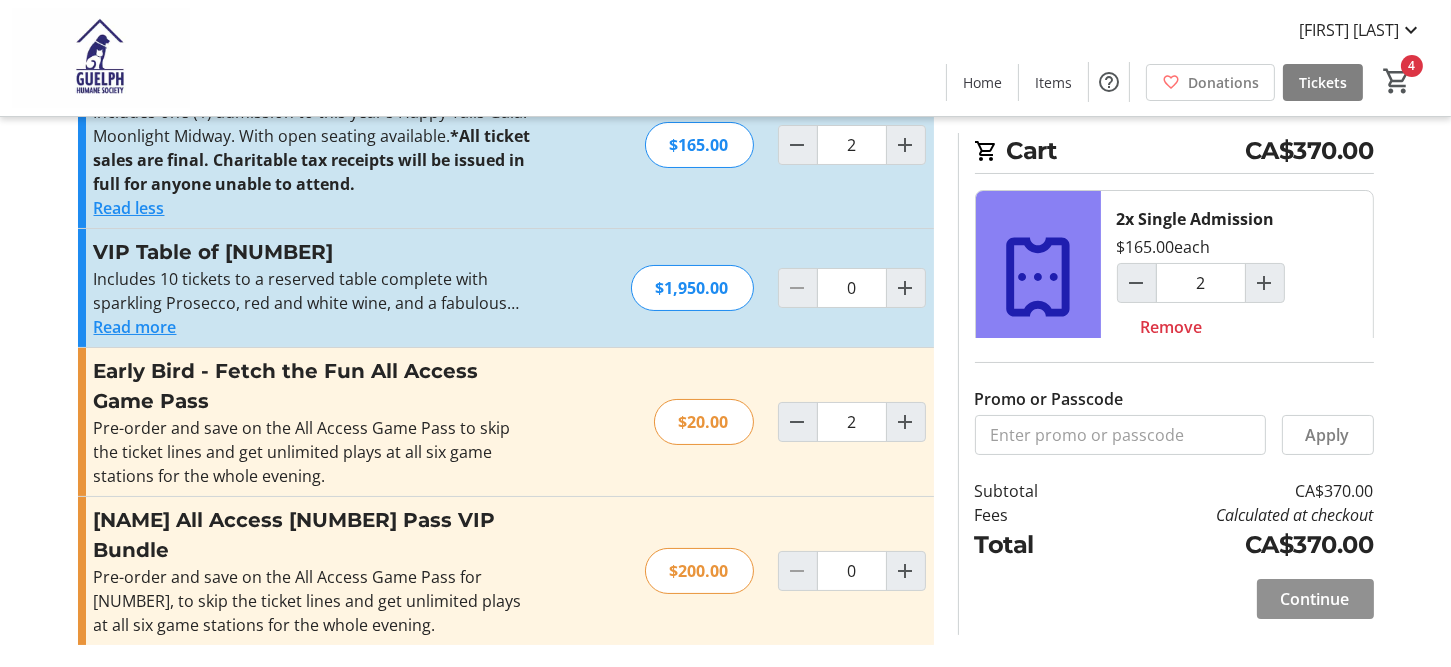 click on "Continue" 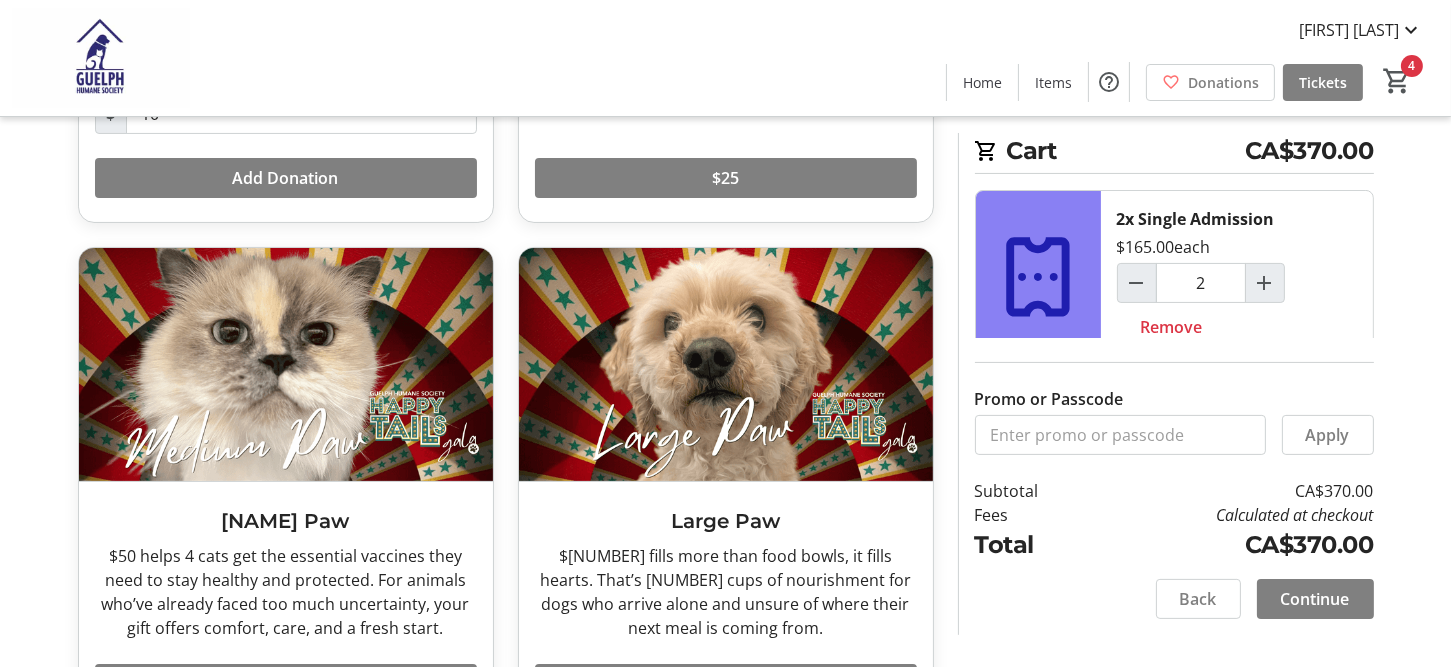 scroll, scrollTop: 512, scrollLeft: 0, axis: vertical 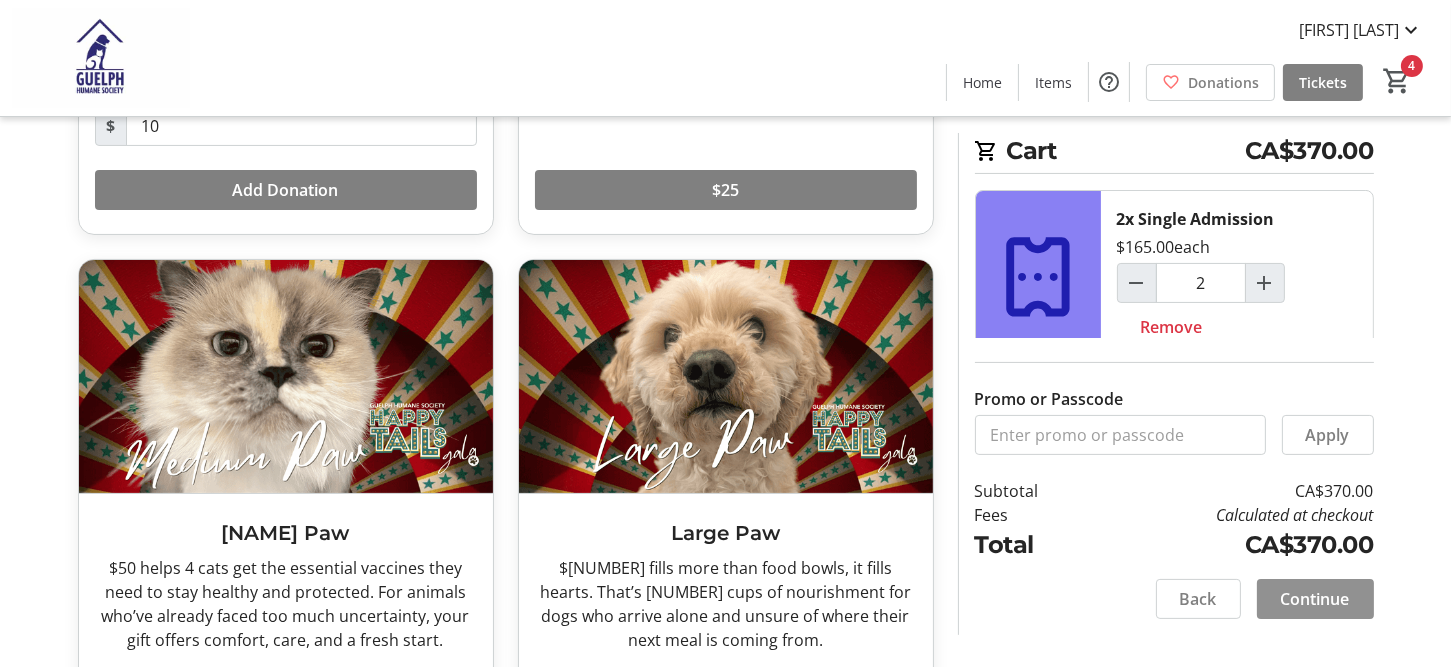 click on "Continue" 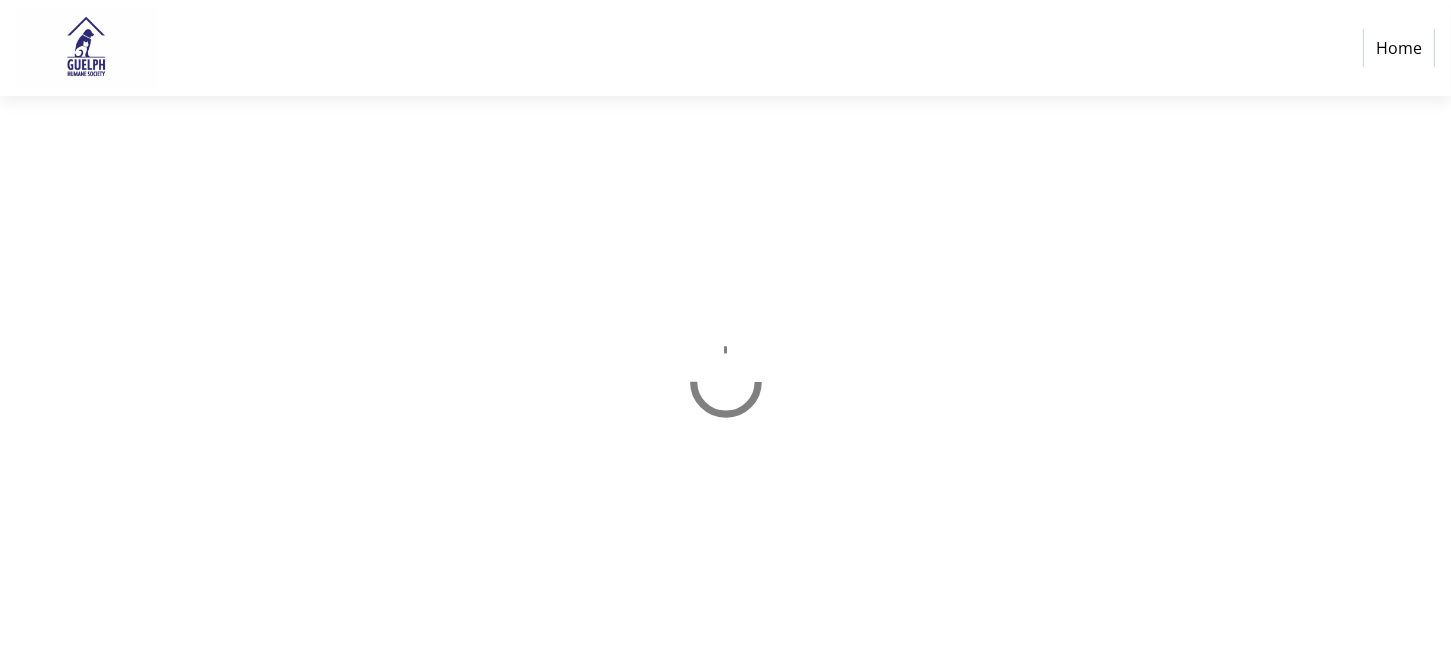 scroll, scrollTop: 0, scrollLeft: 0, axis: both 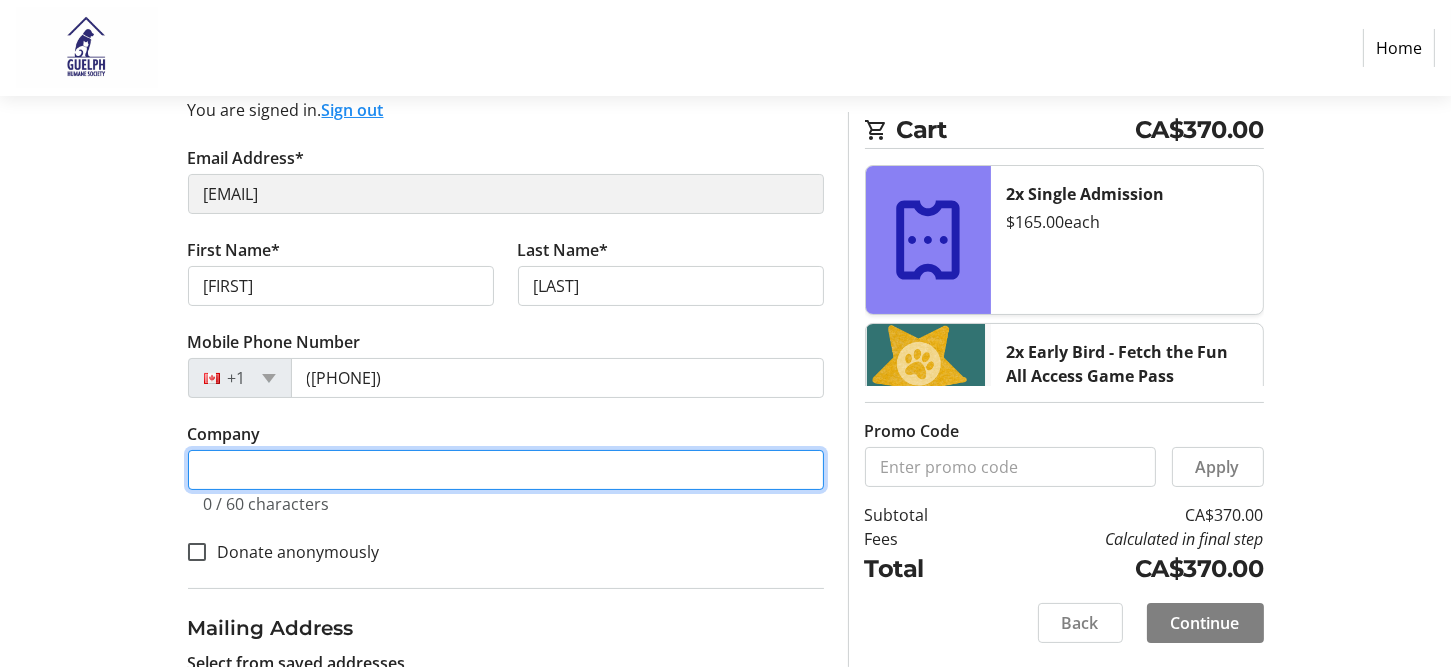 click on "Company" at bounding box center [506, 470] 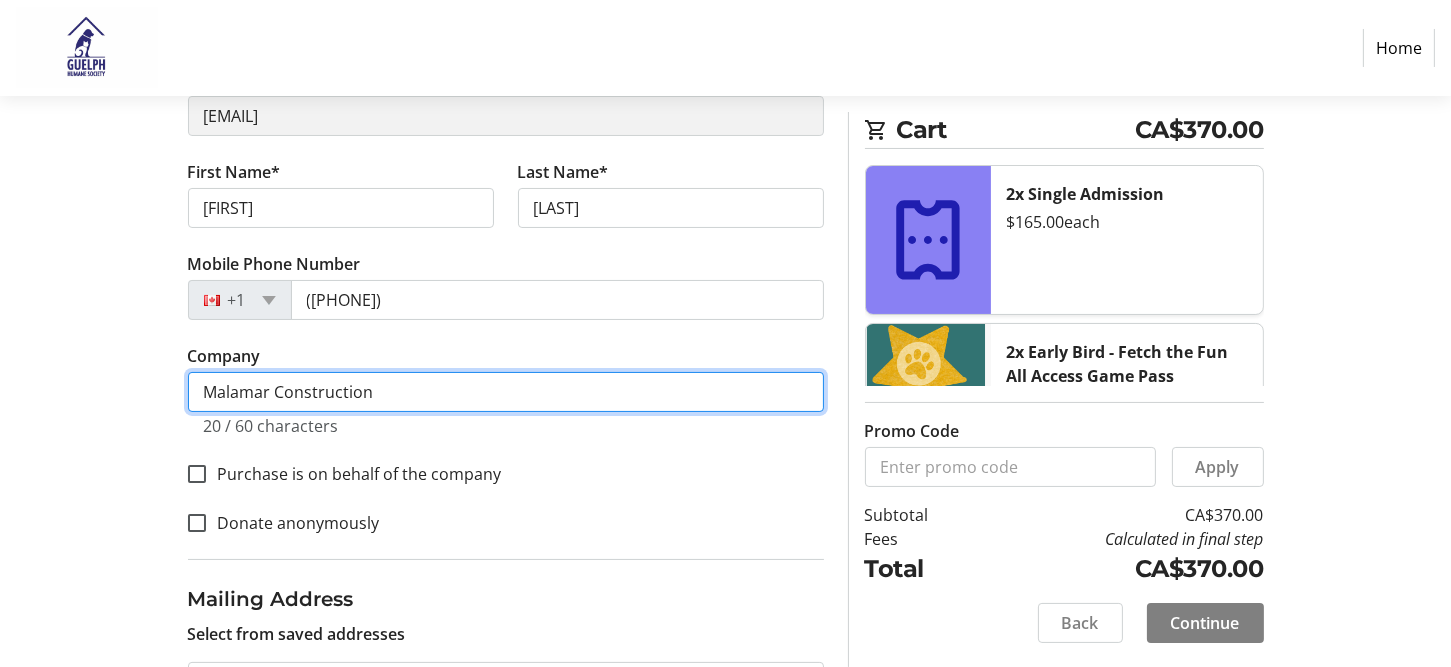 scroll, scrollTop: 400, scrollLeft: 0, axis: vertical 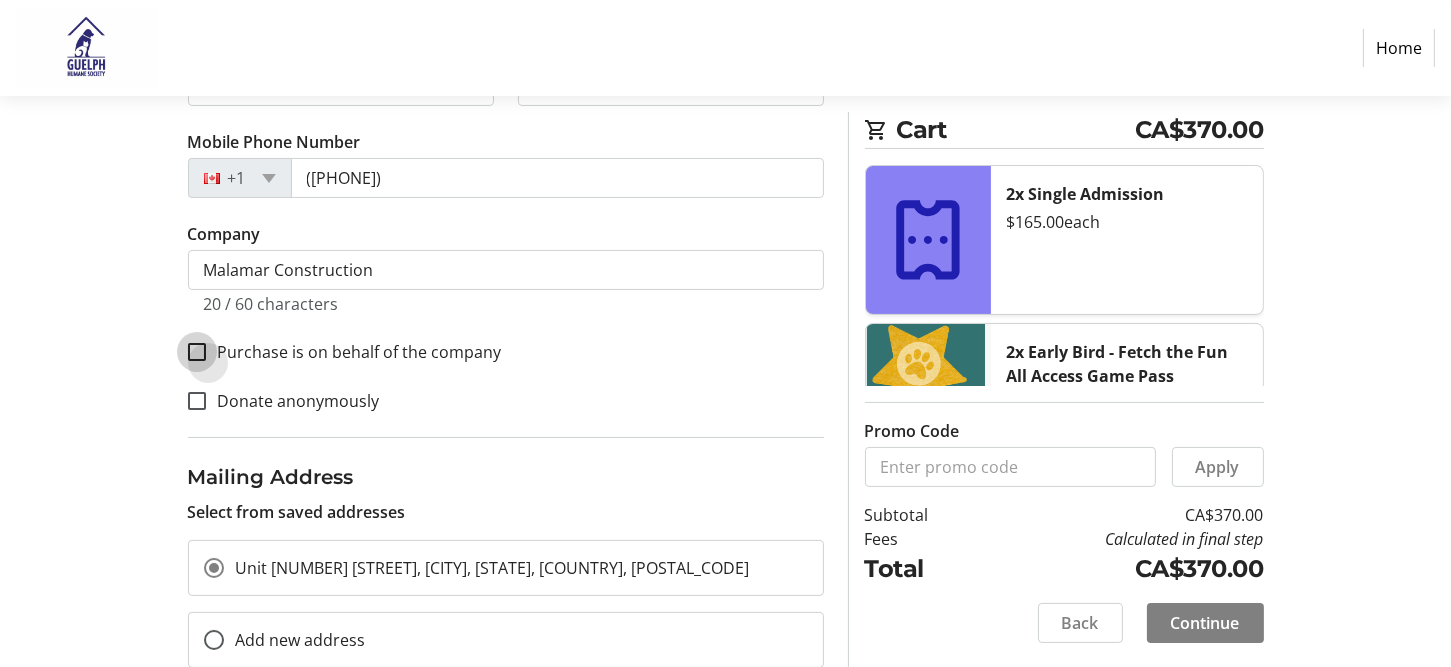 click on "Purchase is on behalf of the company" at bounding box center (197, 352) 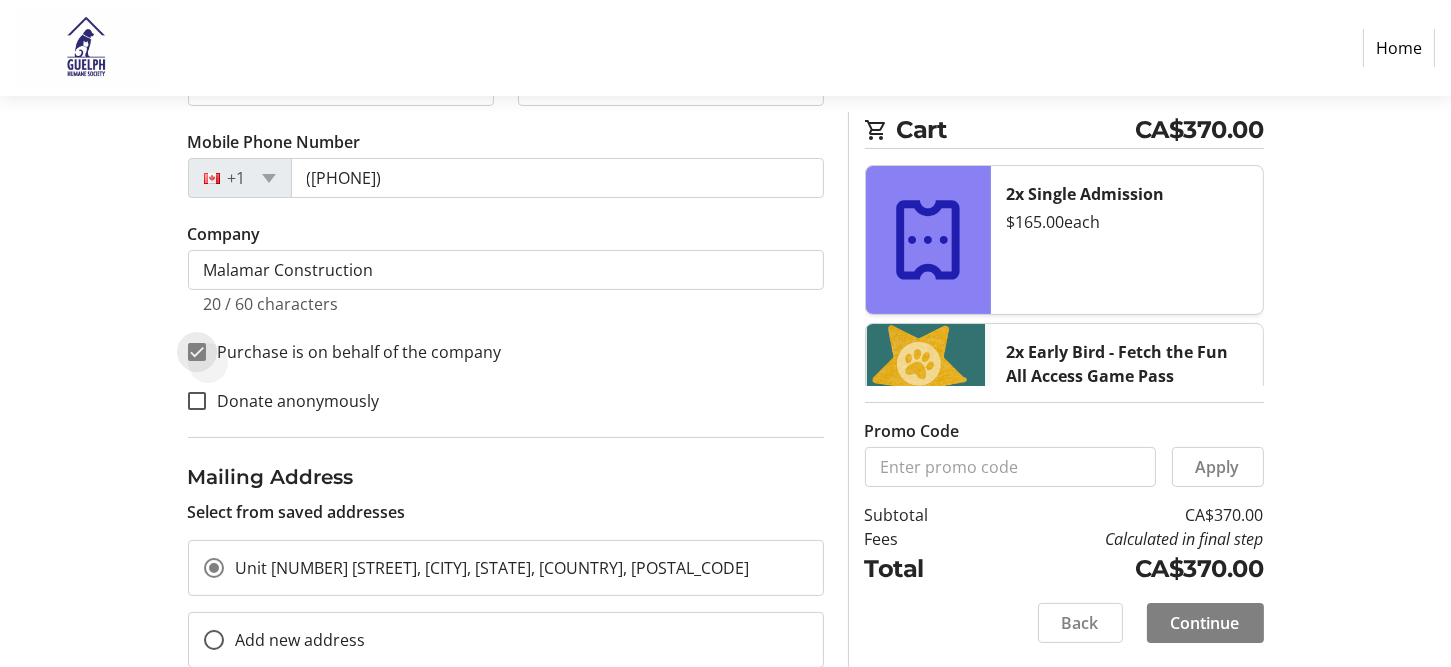 checkbox on "true" 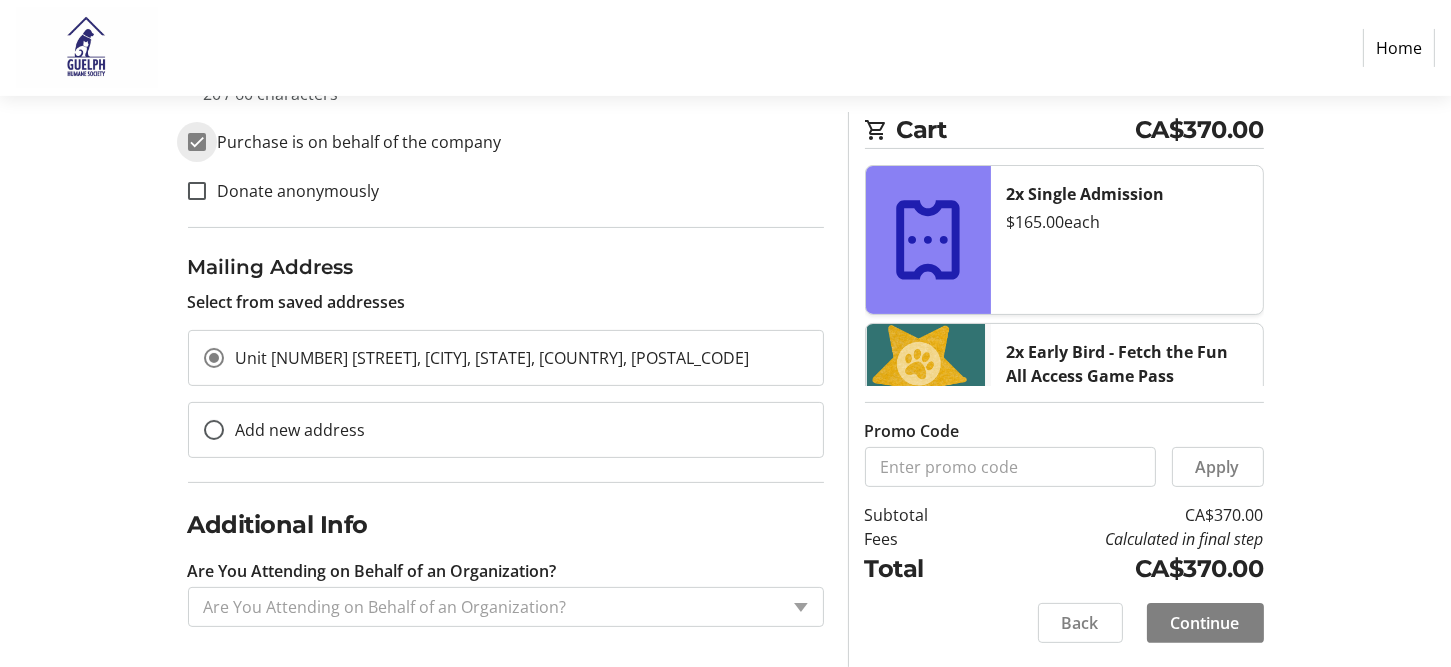 scroll, scrollTop: 613, scrollLeft: 0, axis: vertical 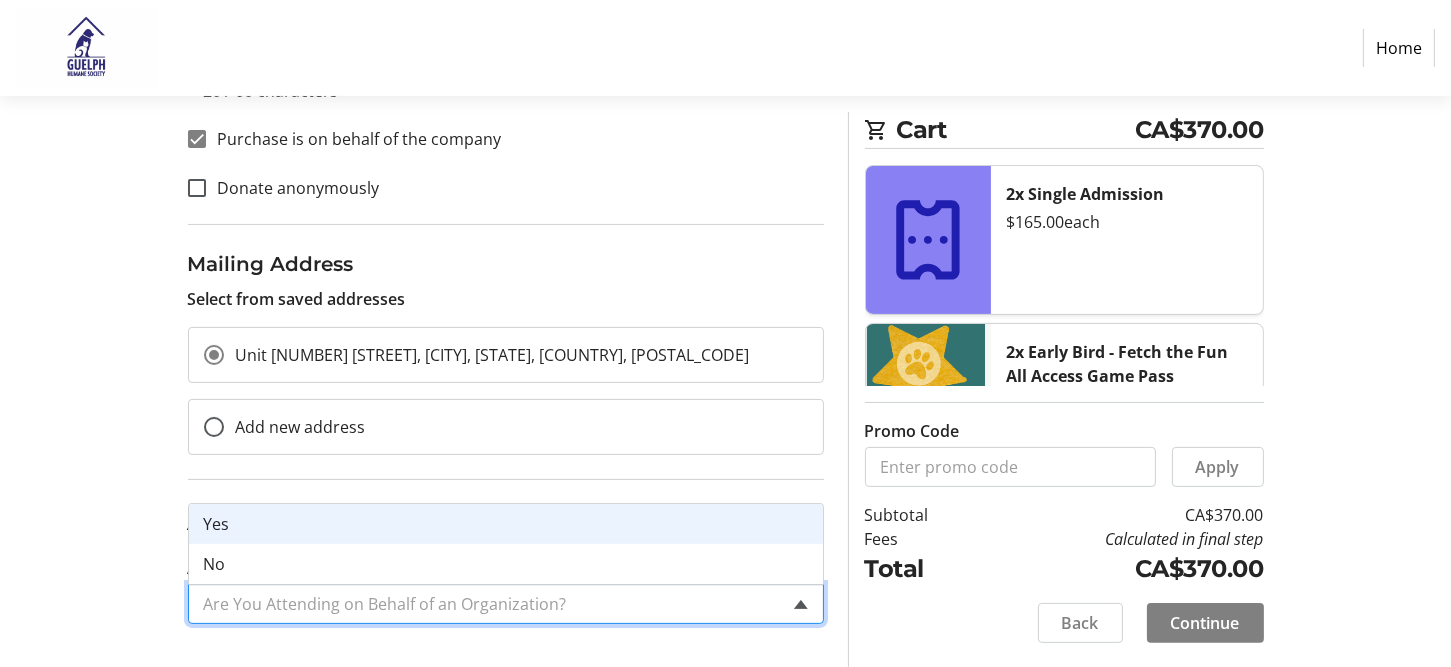 click 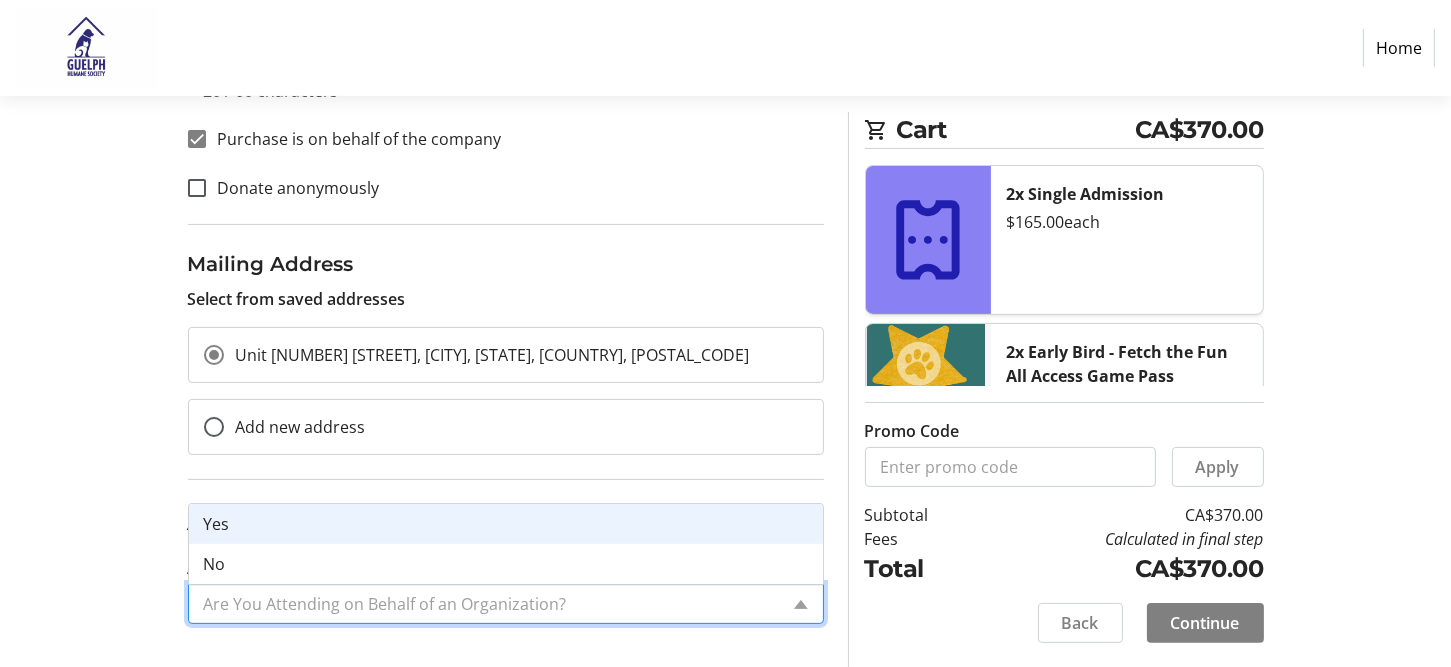 click on "Yes" at bounding box center (506, 524) 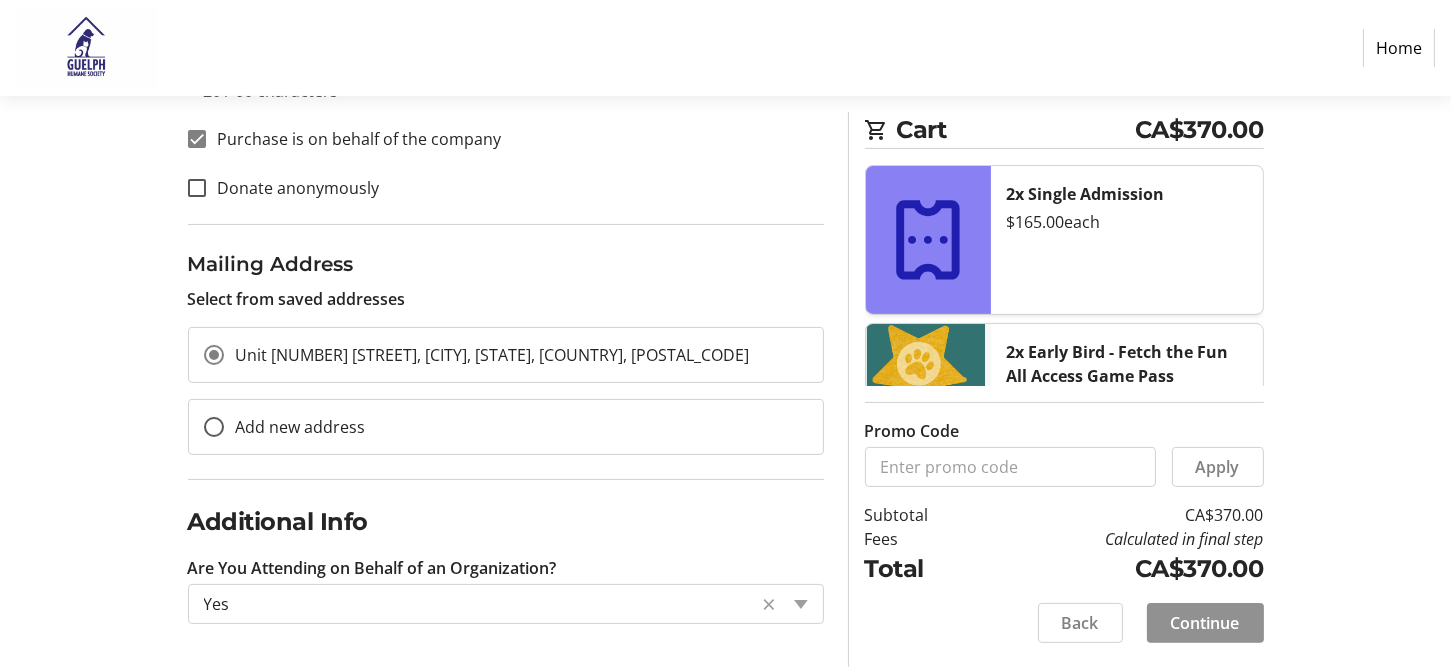 click on "Continue" 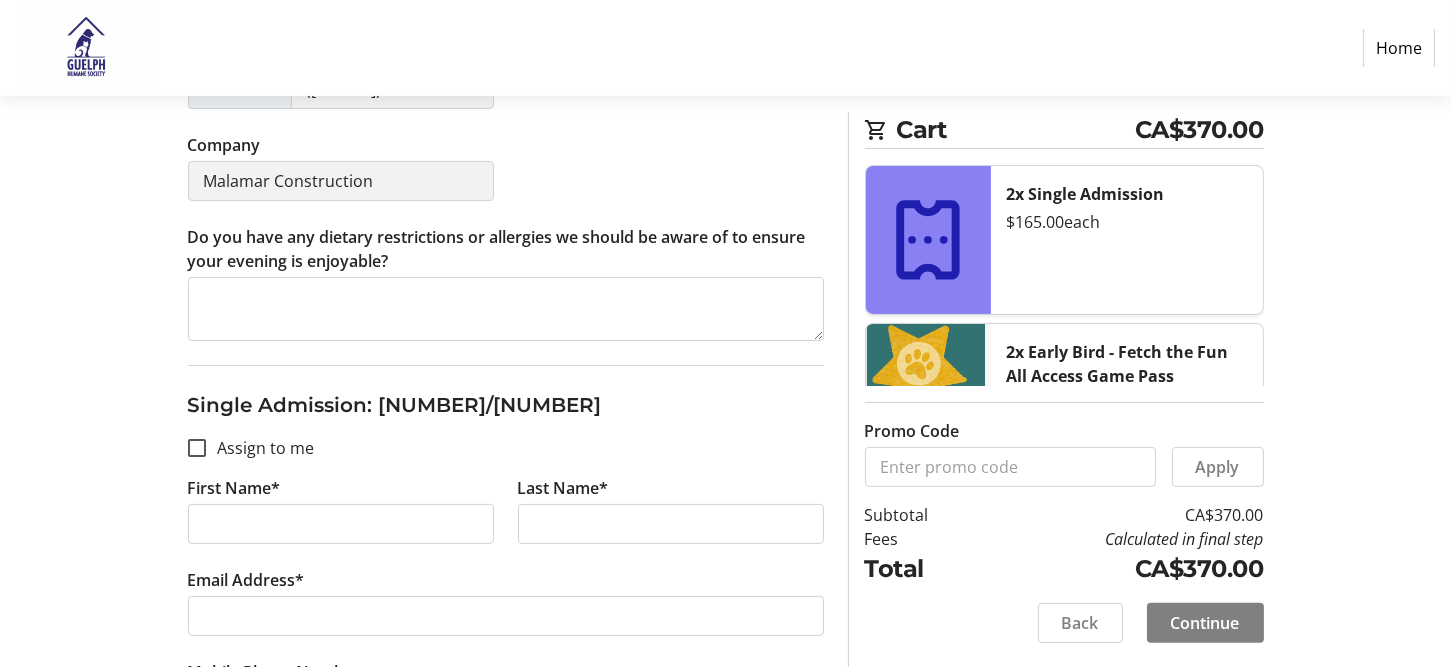scroll, scrollTop: 700, scrollLeft: 0, axis: vertical 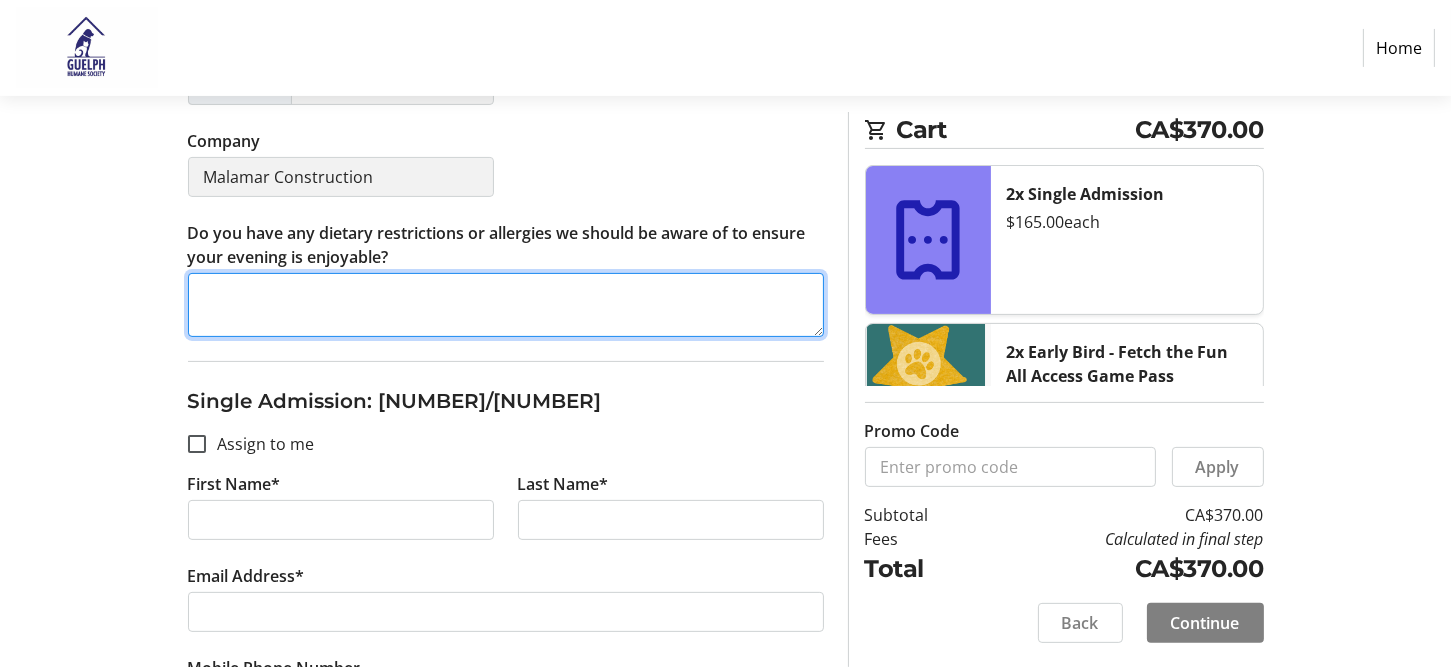 click on "Do you have any dietary restrictions or allergies we should be aware of to ensure your evening is enjoyable?" at bounding box center (506, 305) 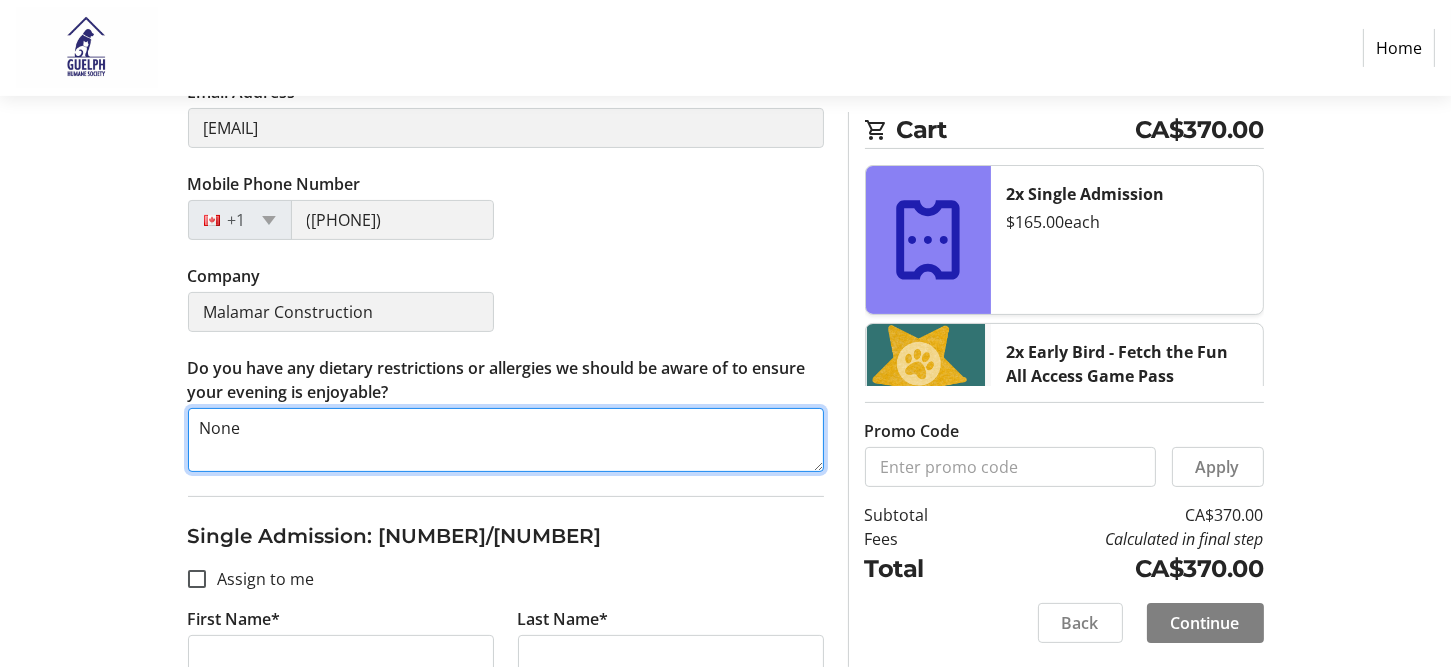 scroll, scrollTop: 600, scrollLeft: 0, axis: vertical 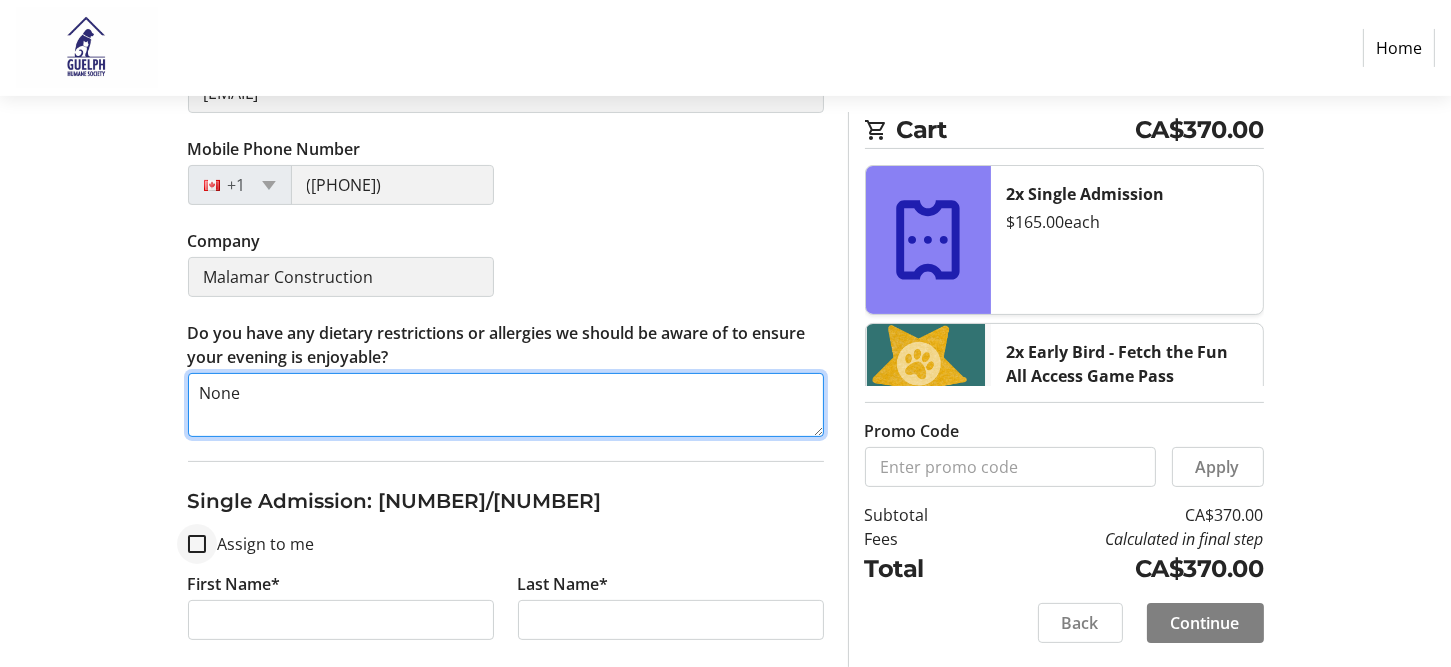 type on "None" 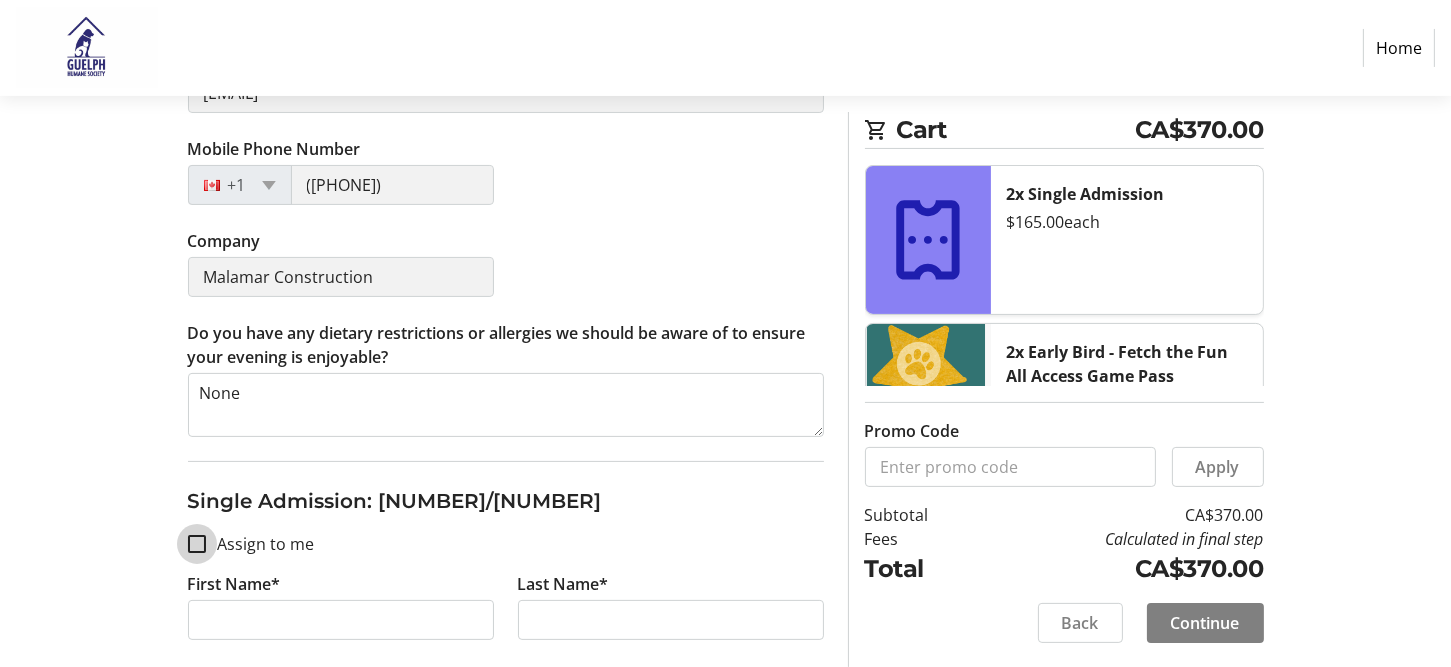 click on "Assign to me" at bounding box center (197, 544) 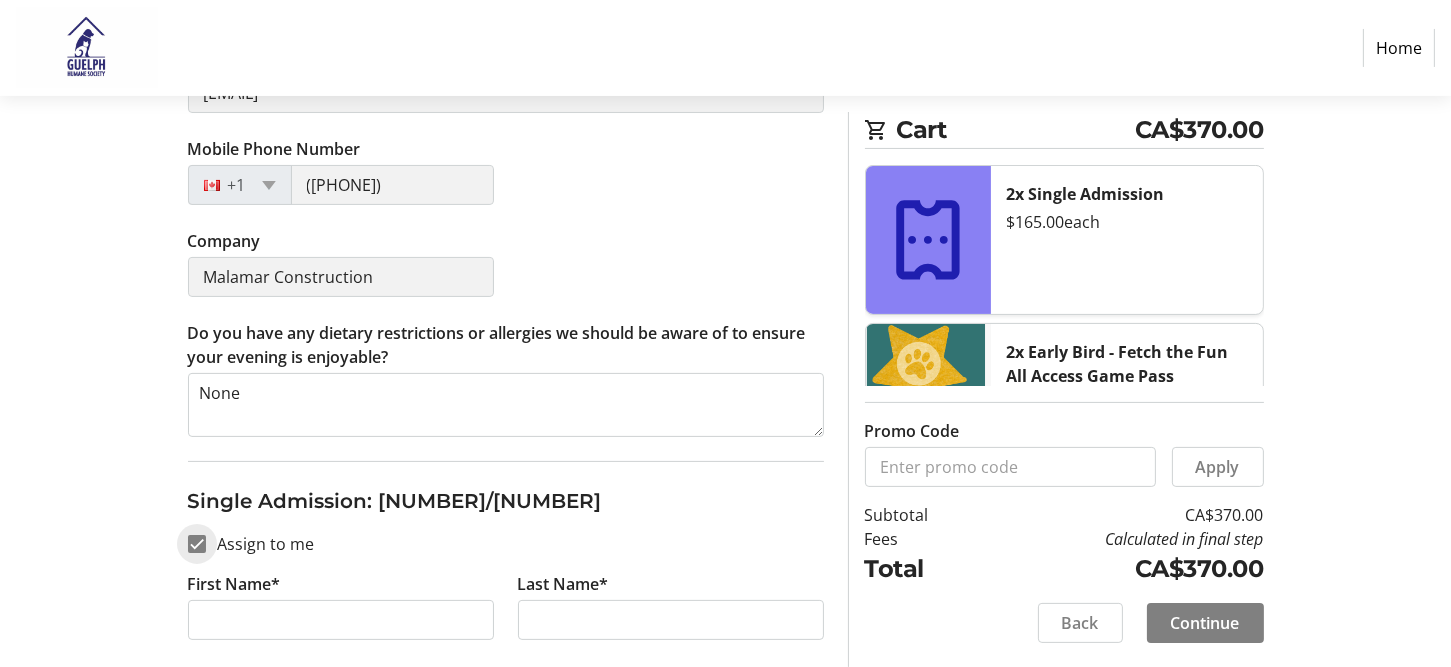 checkbox on "true" 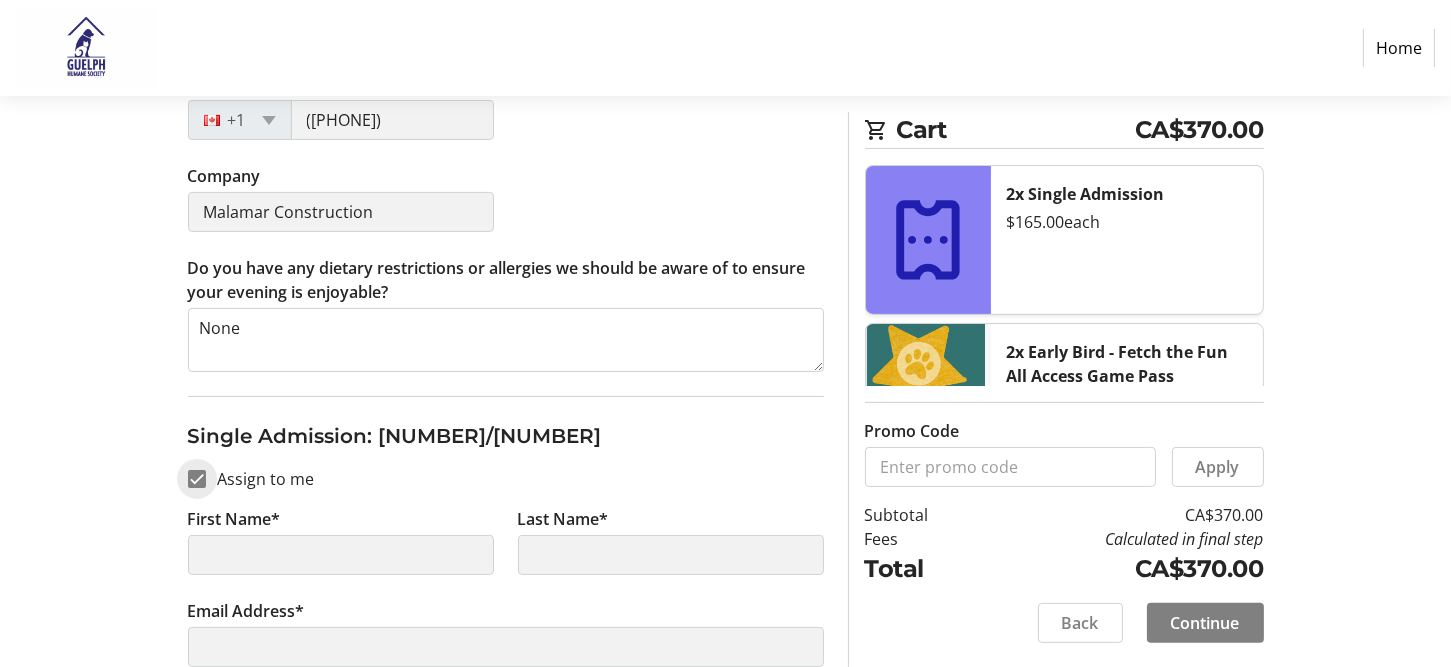 scroll, scrollTop: 700, scrollLeft: 0, axis: vertical 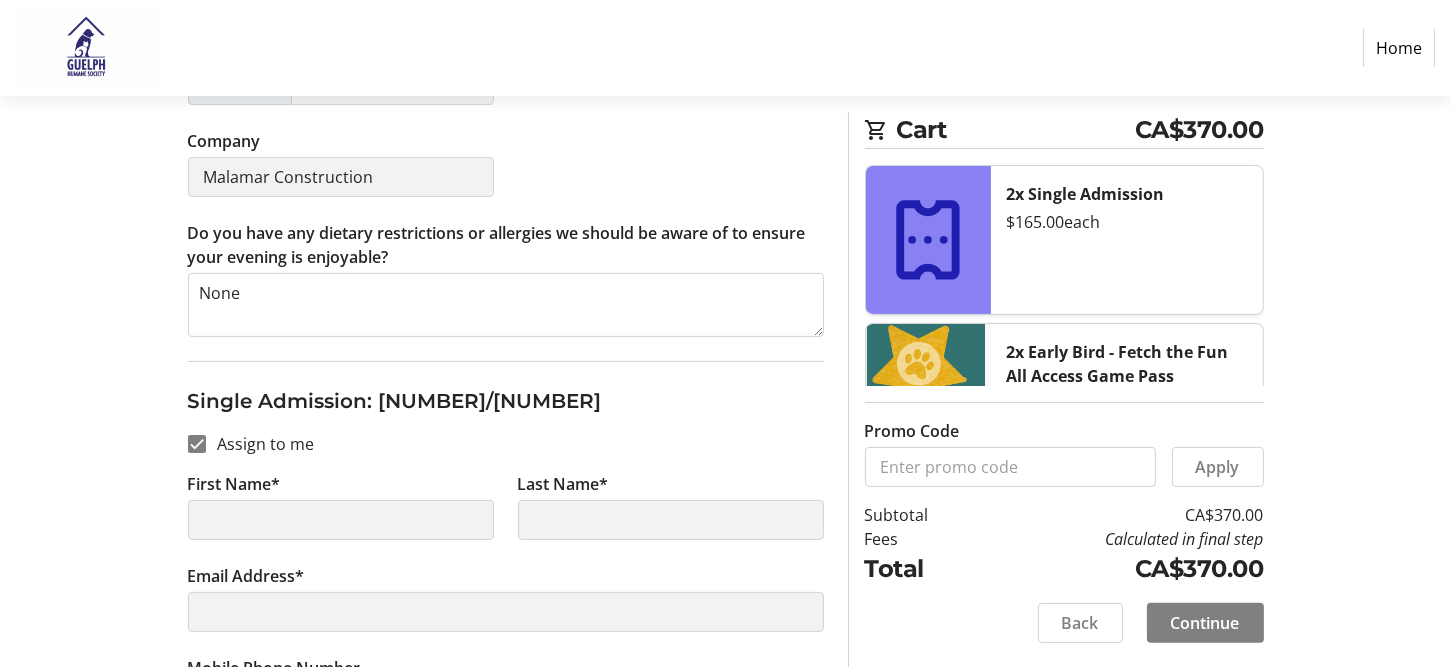 type on "[FIRST]" 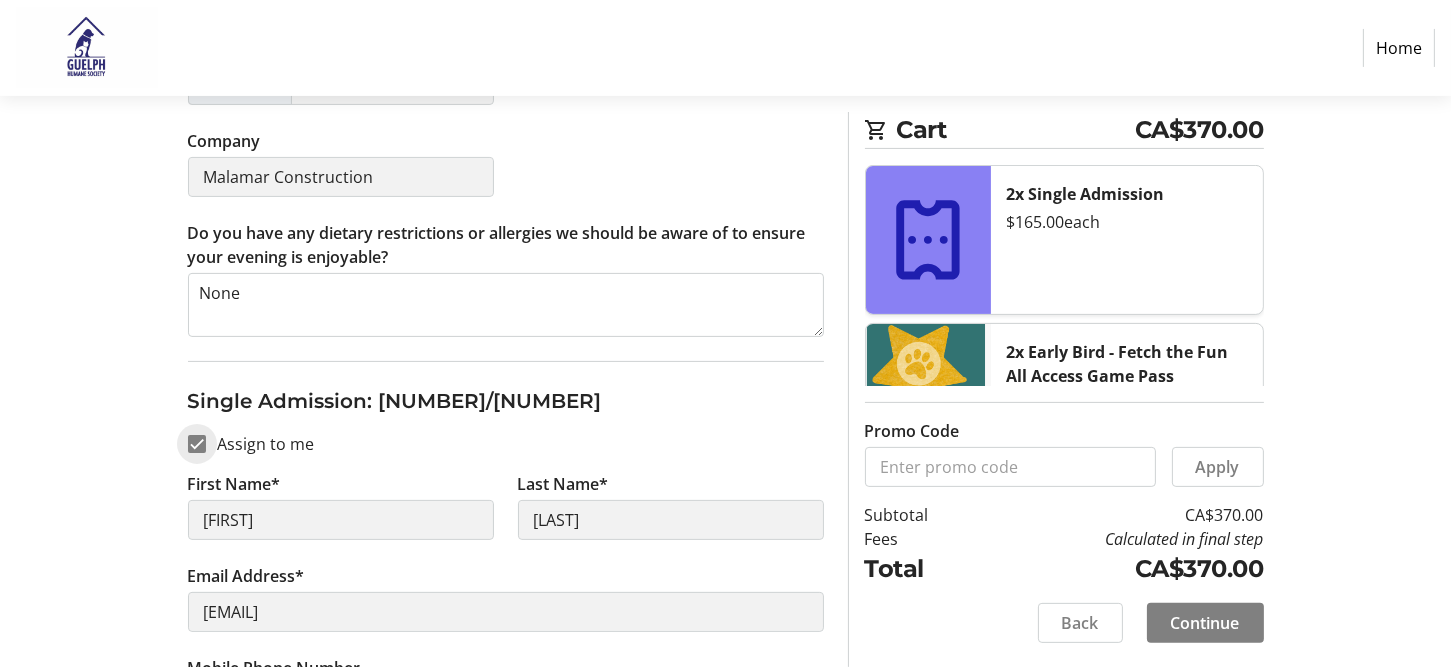 click on "Assign to me" at bounding box center [197, 444] 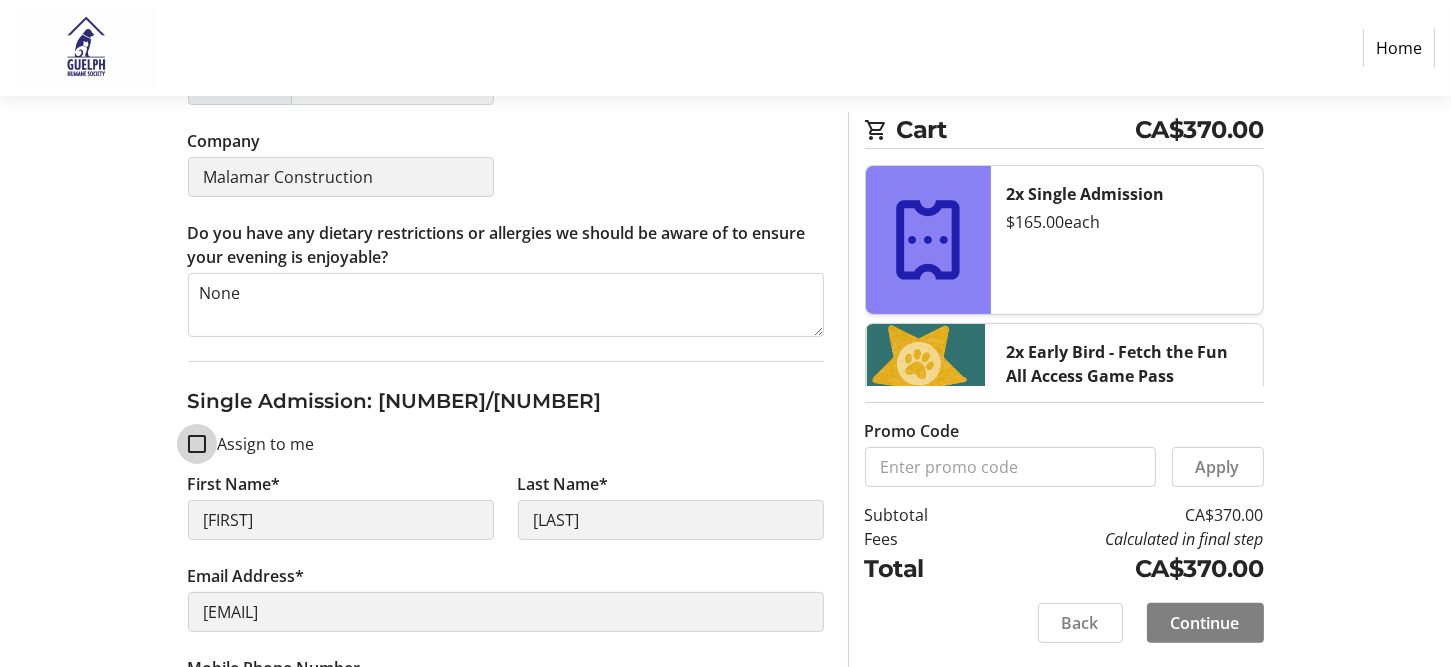 checkbox on "false" 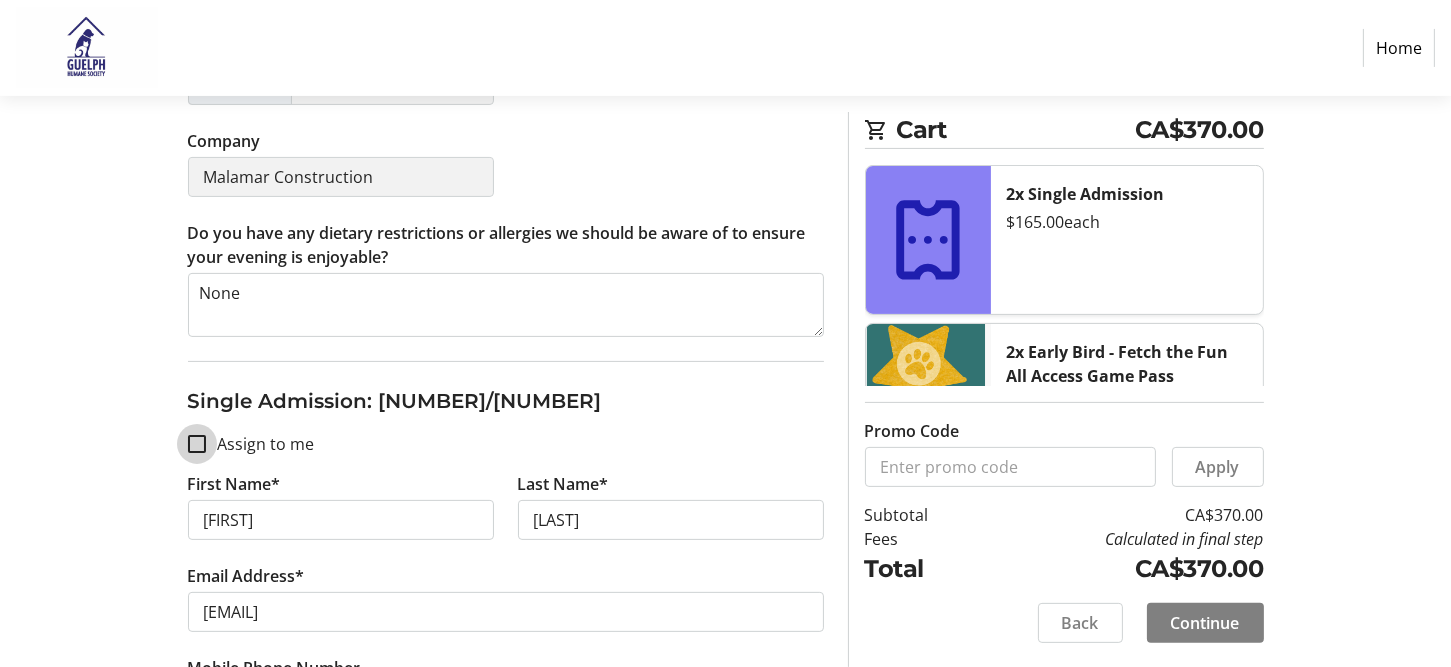 type 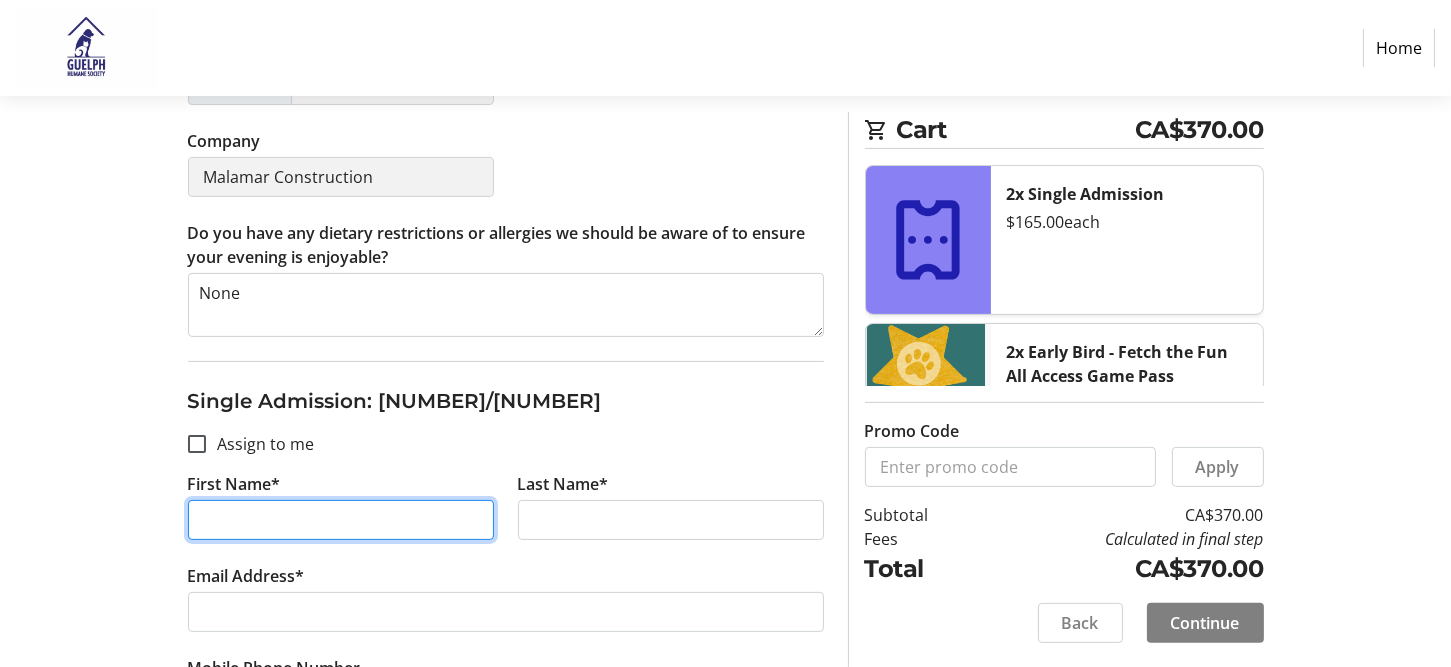 click on "First Name*" at bounding box center [341, 520] 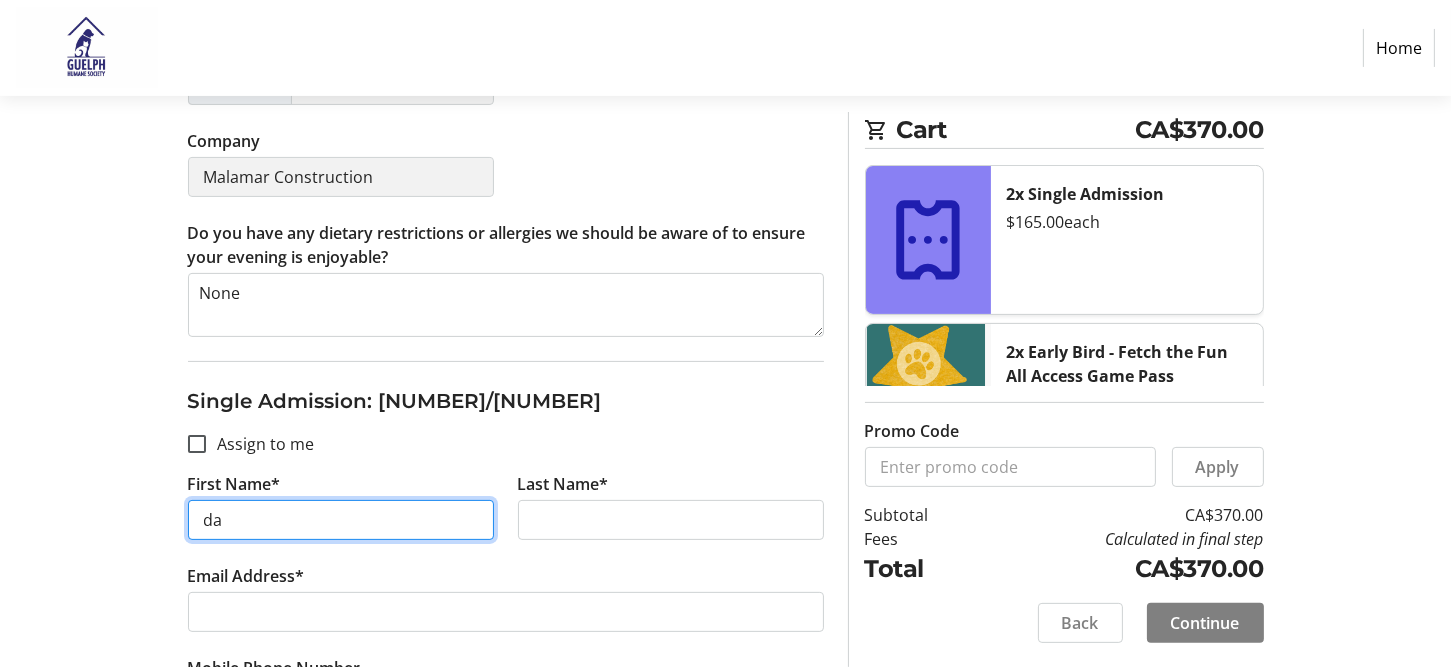 type on "d" 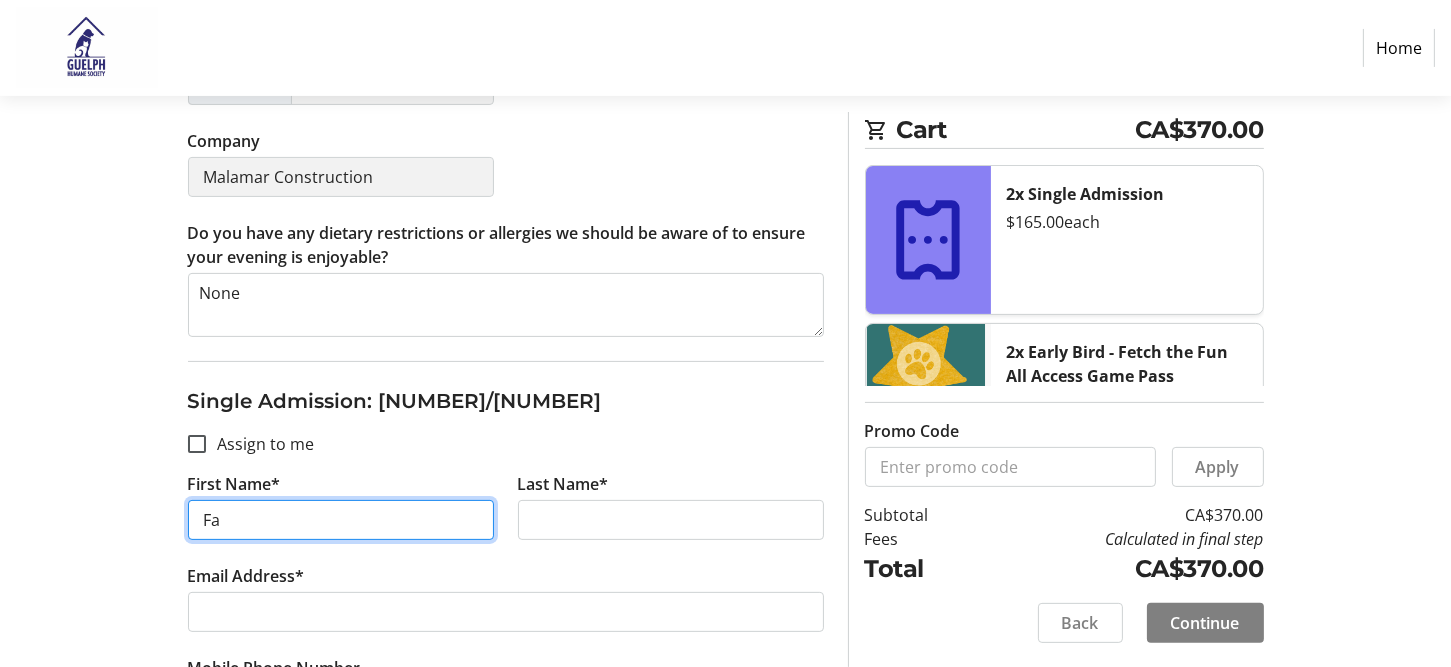 type on "F" 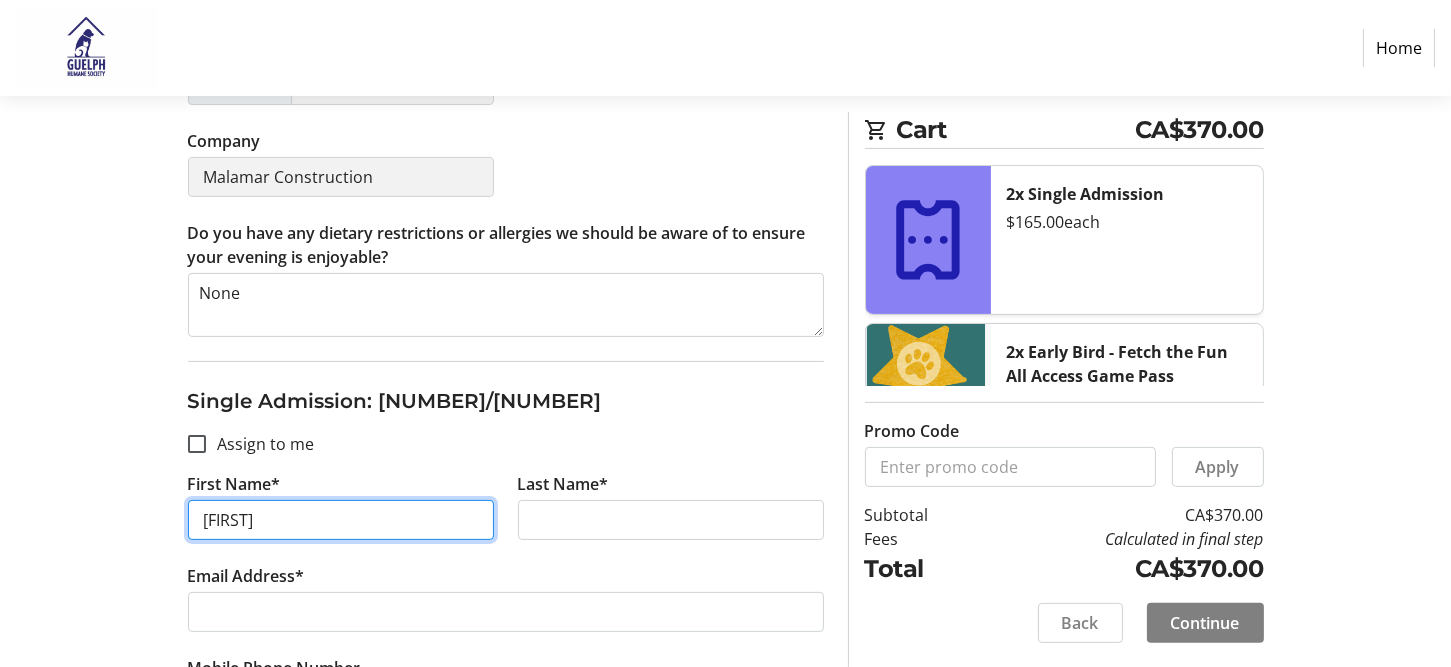 type on "[FIRST]" 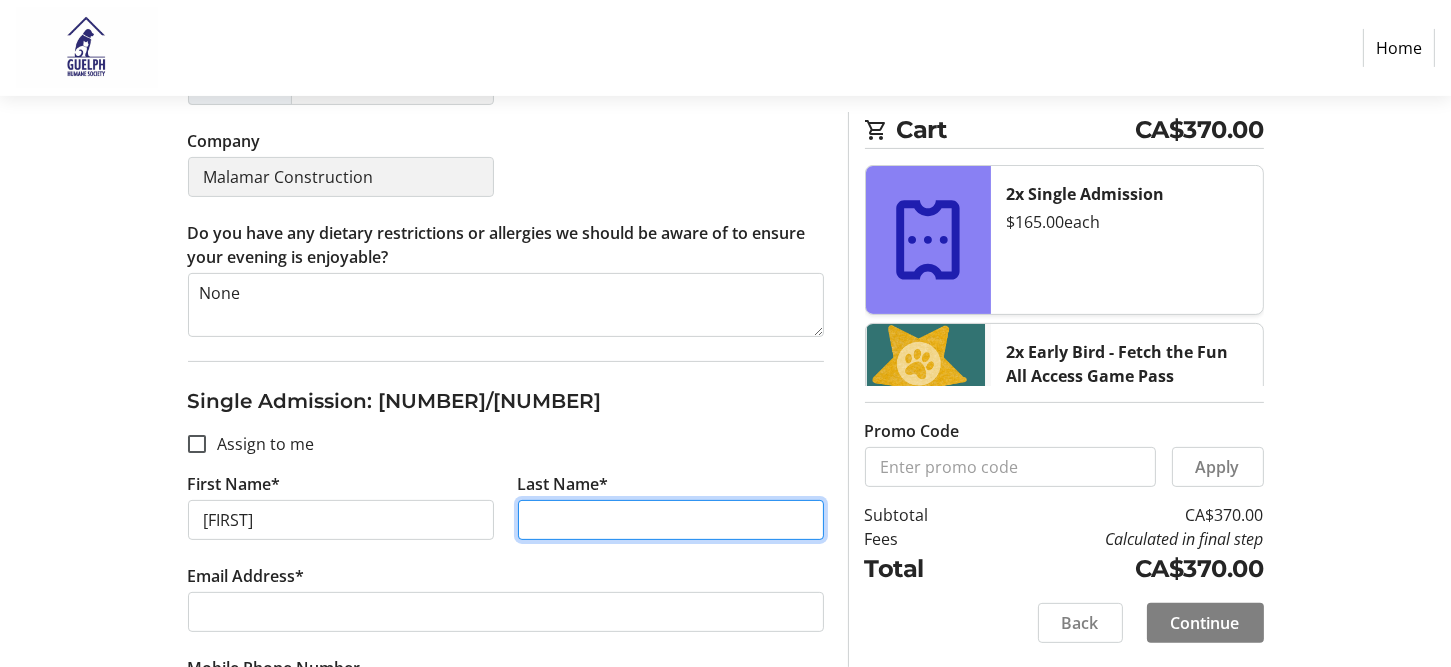click on "Last Name*" at bounding box center [671, 520] 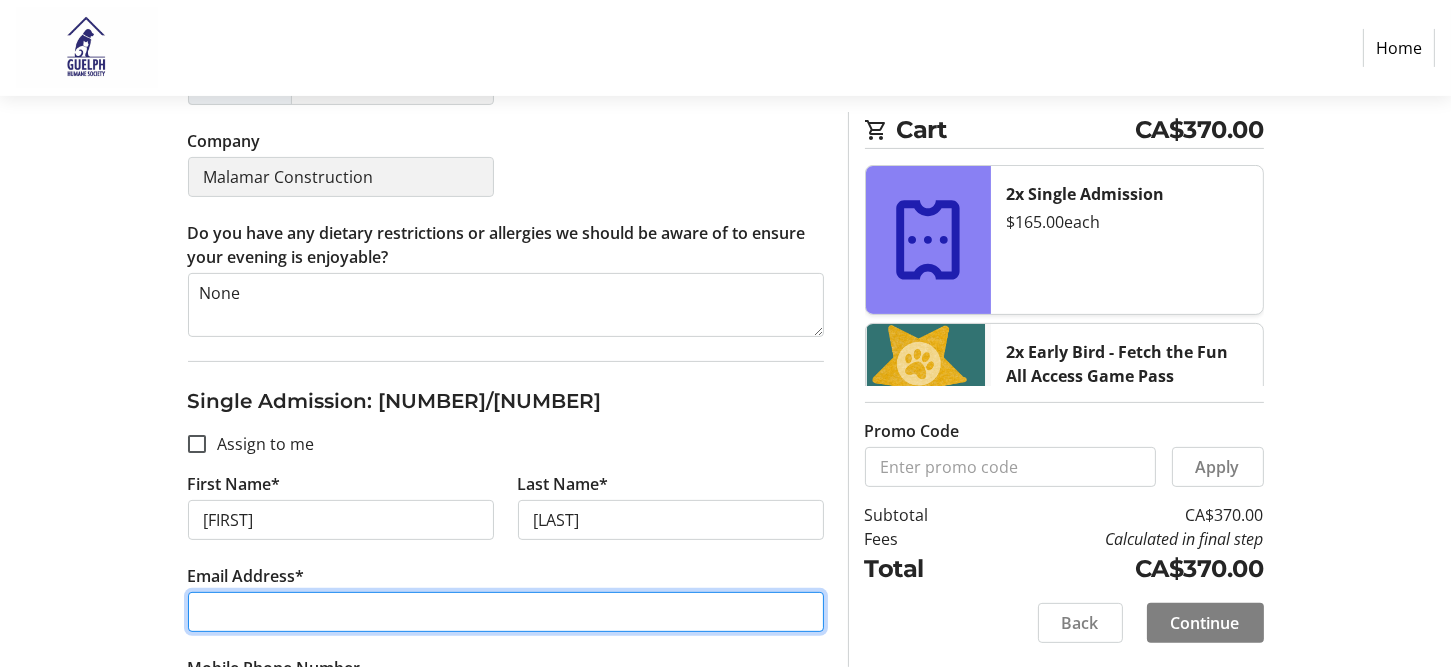 type on "[EMAIL]" 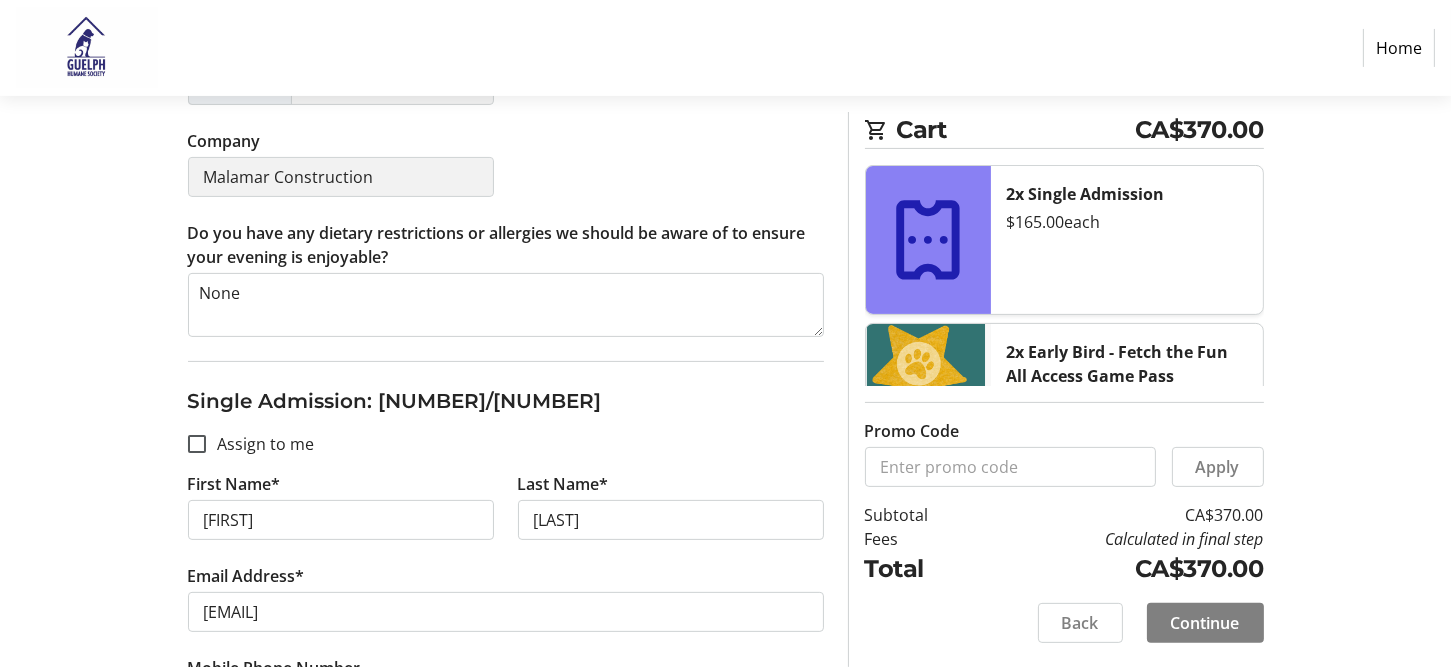 type on "([PHONE])" 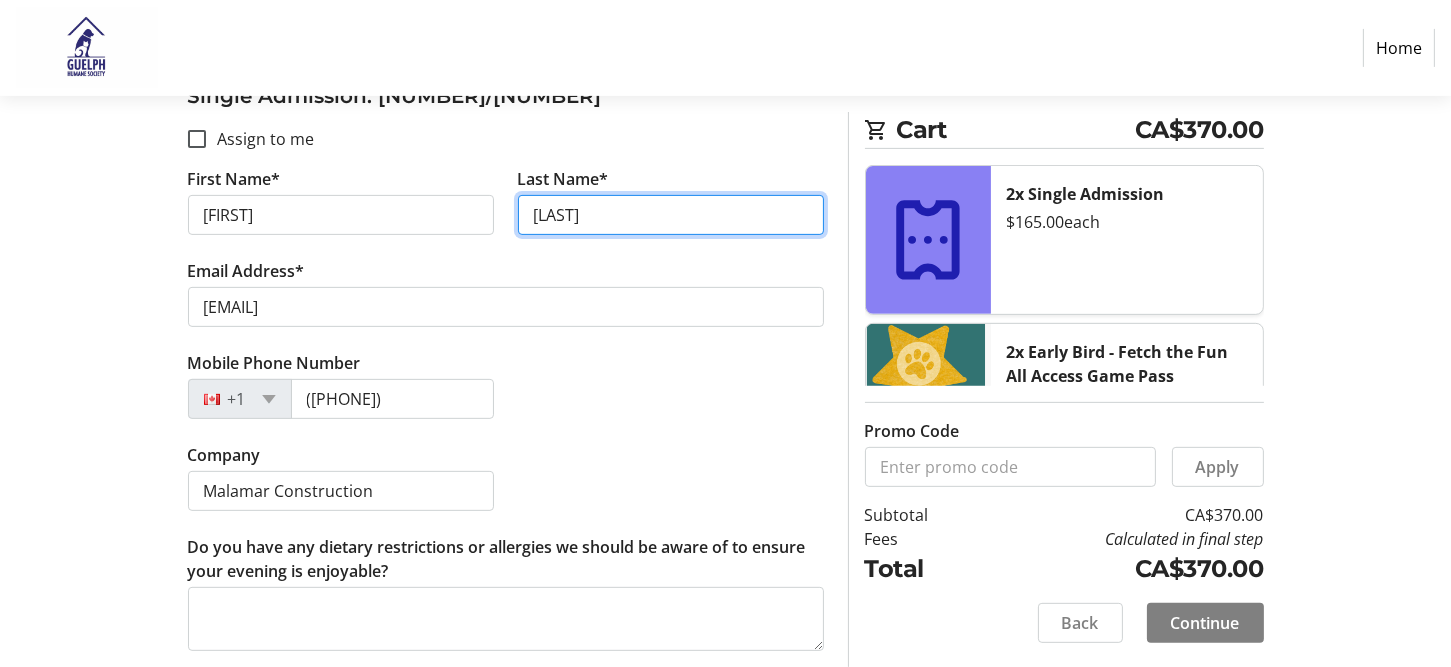 scroll, scrollTop: 1007, scrollLeft: 0, axis: vertical 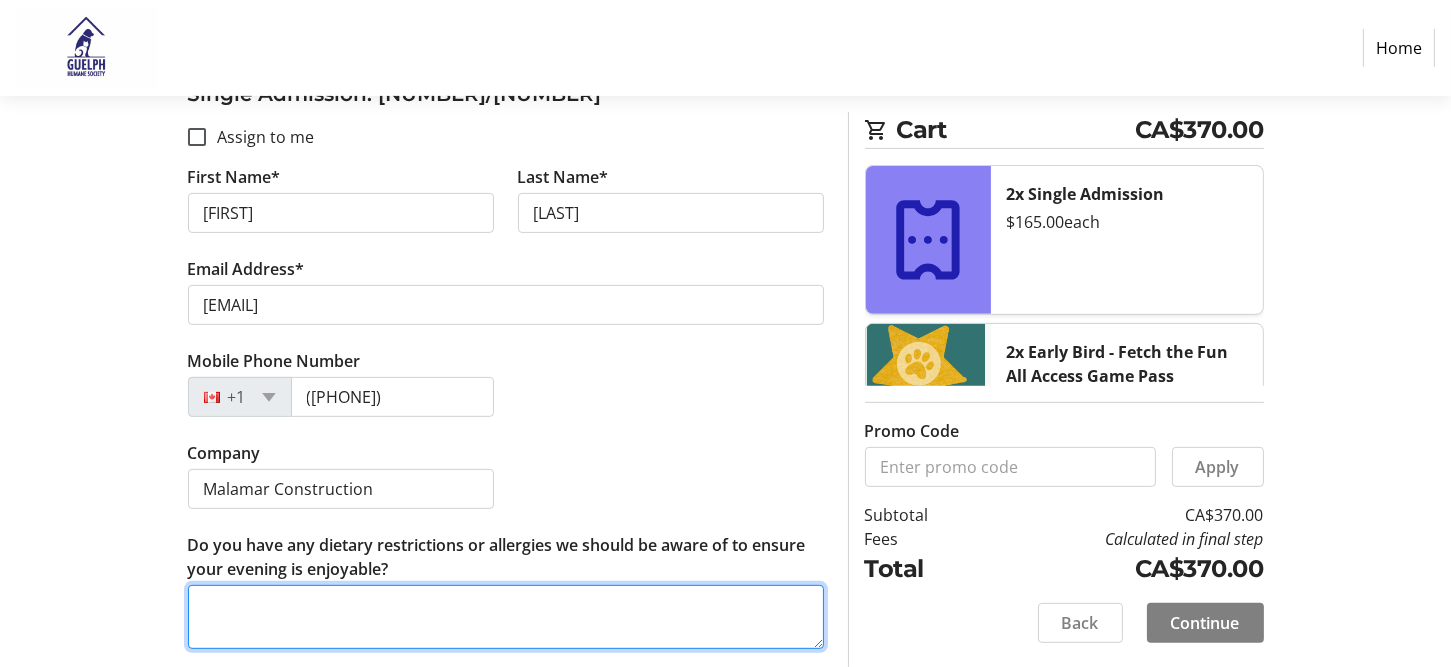 click on "Do you have any dietary restrictions or allergies we should be aware of to ensure your evening is enjoyable?" at bounding box center (506, 617) 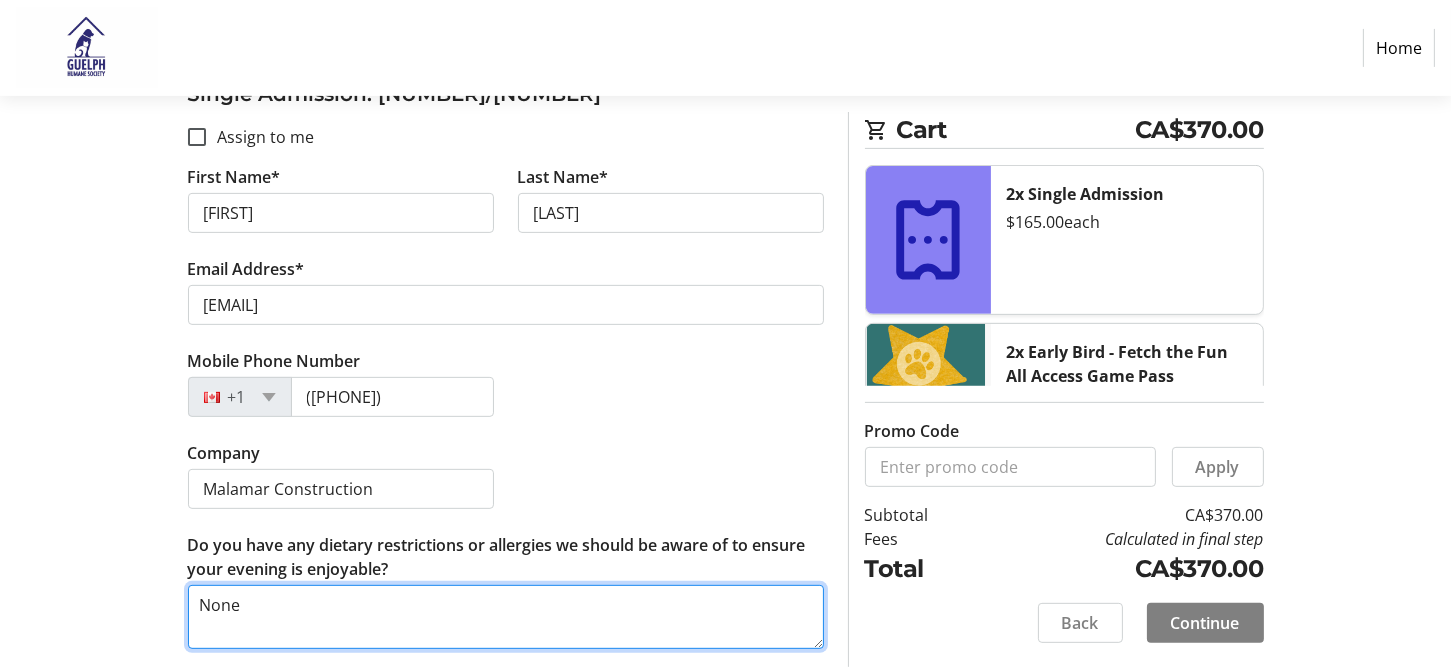 type on "None" 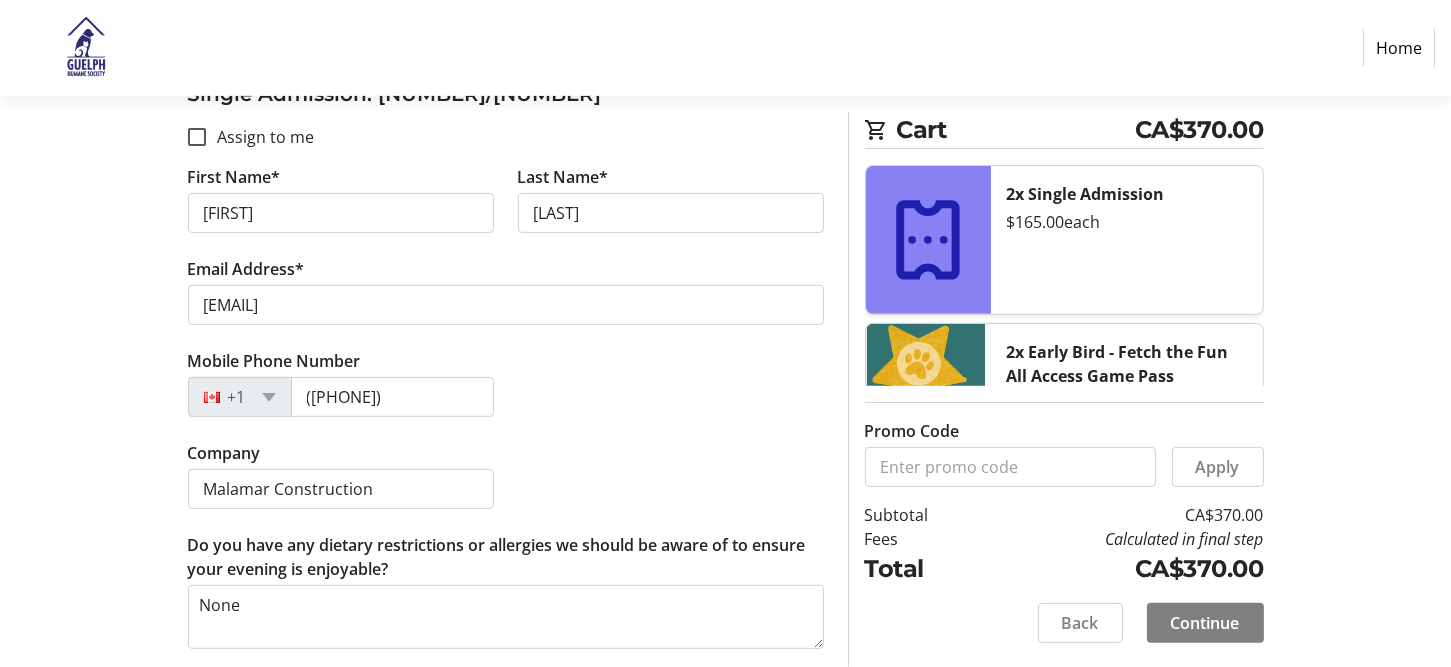 click on "Continue" 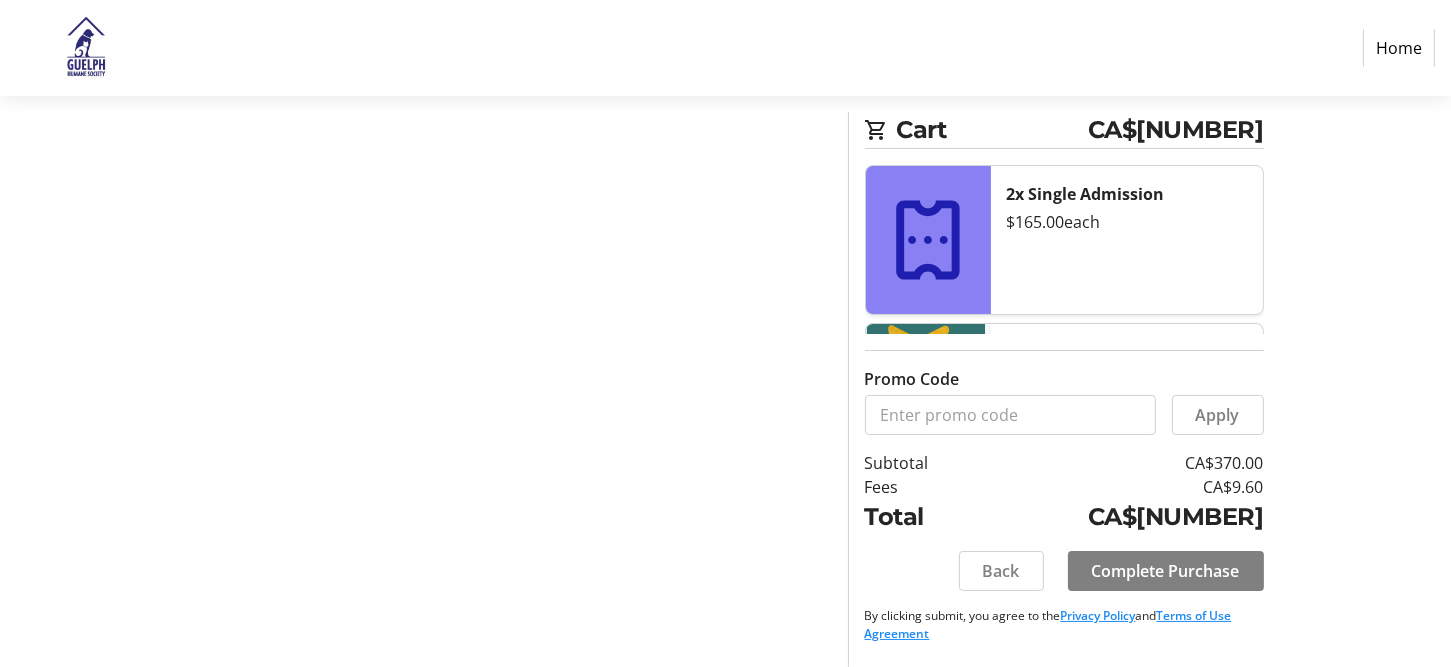 scroll, scrollTop: 149, scrollLeft: 0, axis: vertical 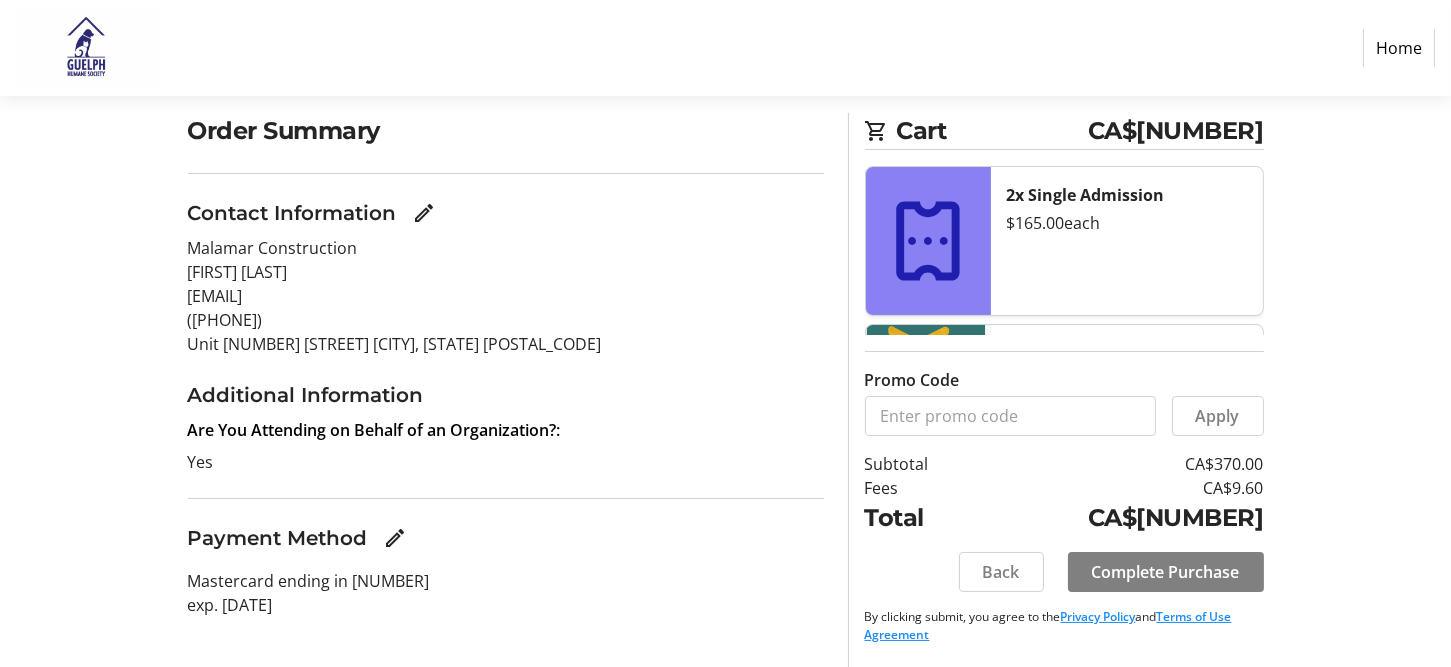 click on "Mastercard ending in [NUMBER] exp. [DATE]" 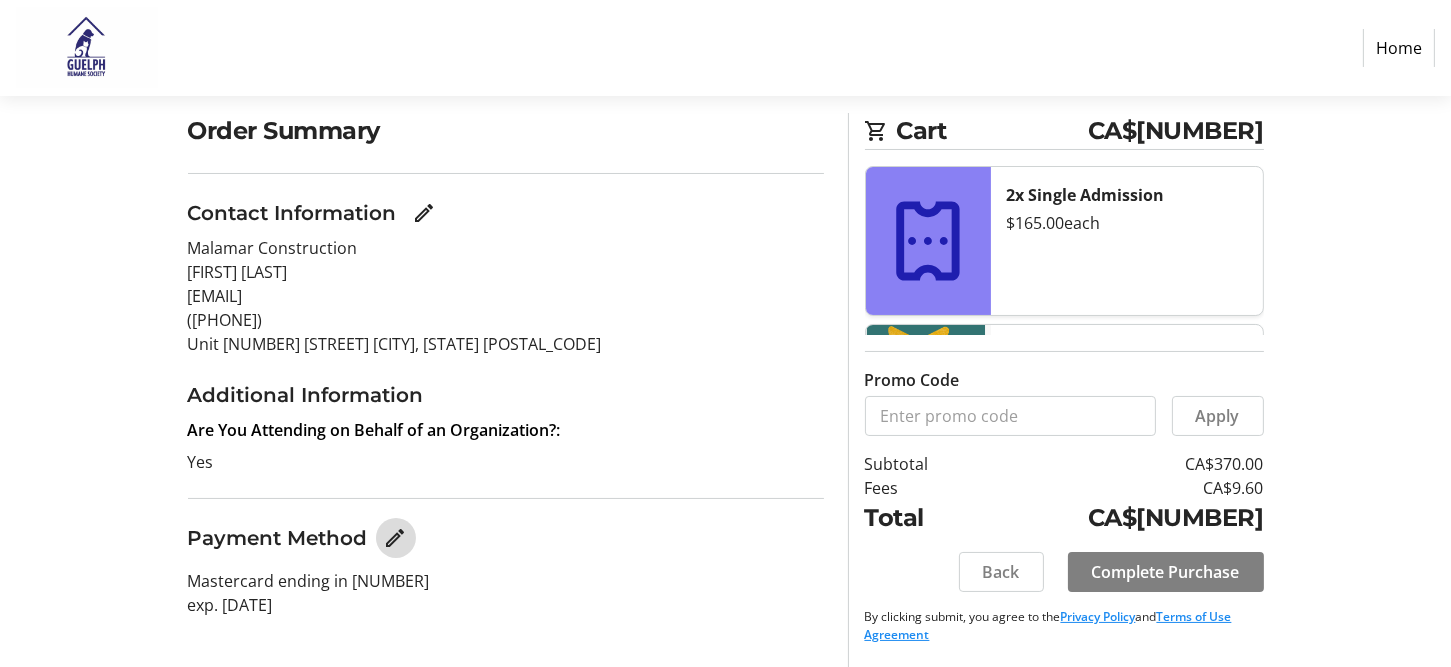 click 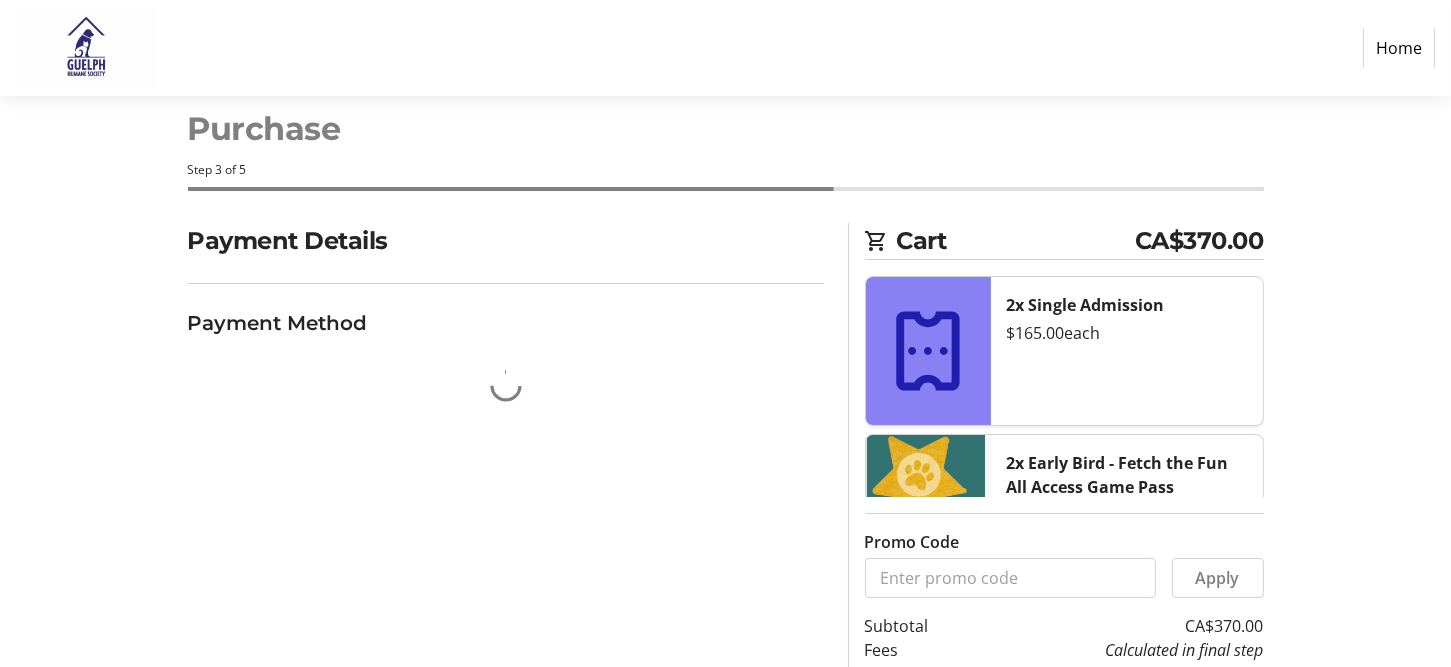 scroll, scrollTop: 0, scrollLeft: 0, axis: both 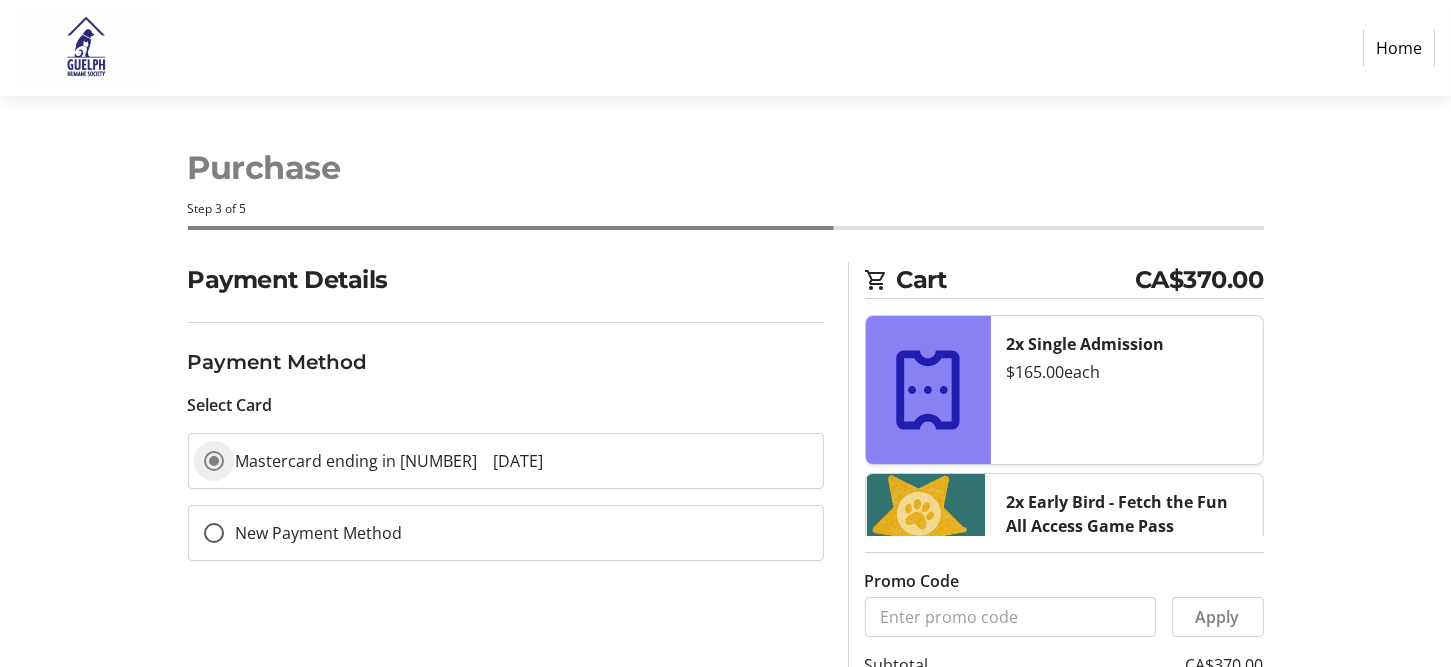 click on "Mastercard ending in [NUMBER] [DATE]" at bounding box center (390, 461) 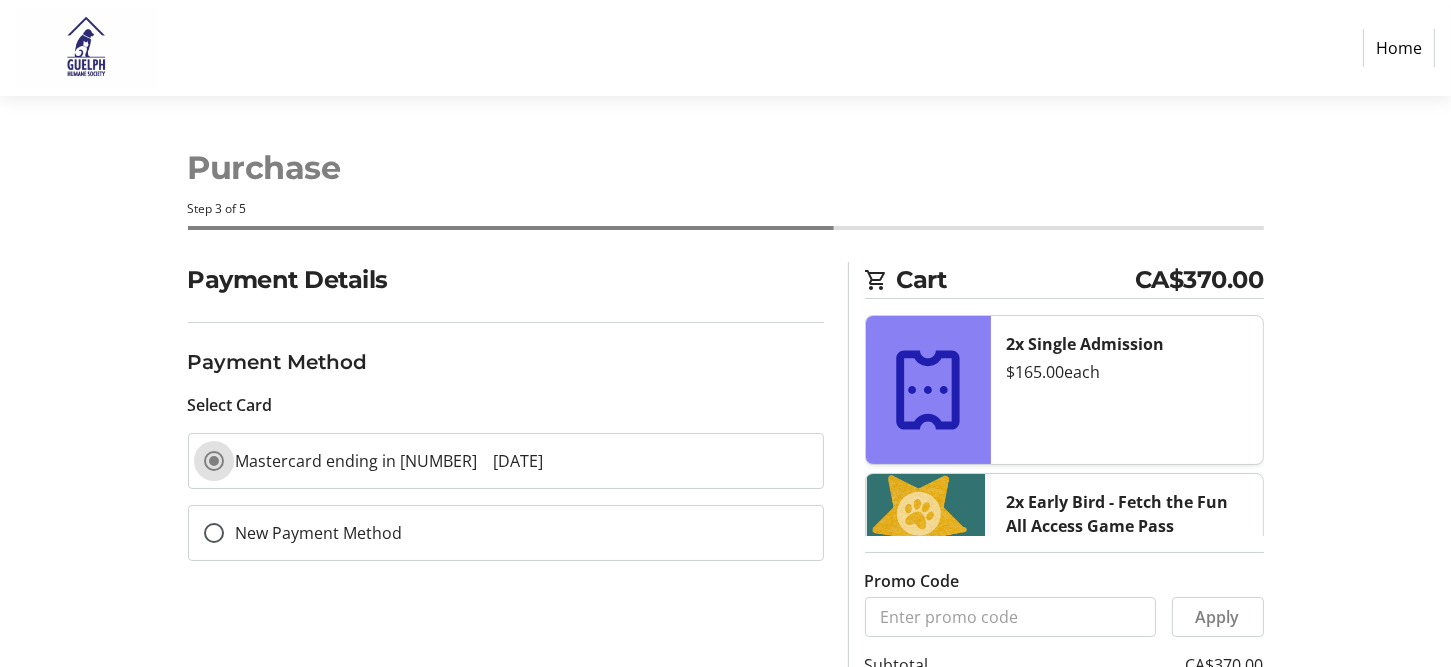click on "Mastercard ending in [NUMBER] [DATE]" at bounding box center (214, 461) 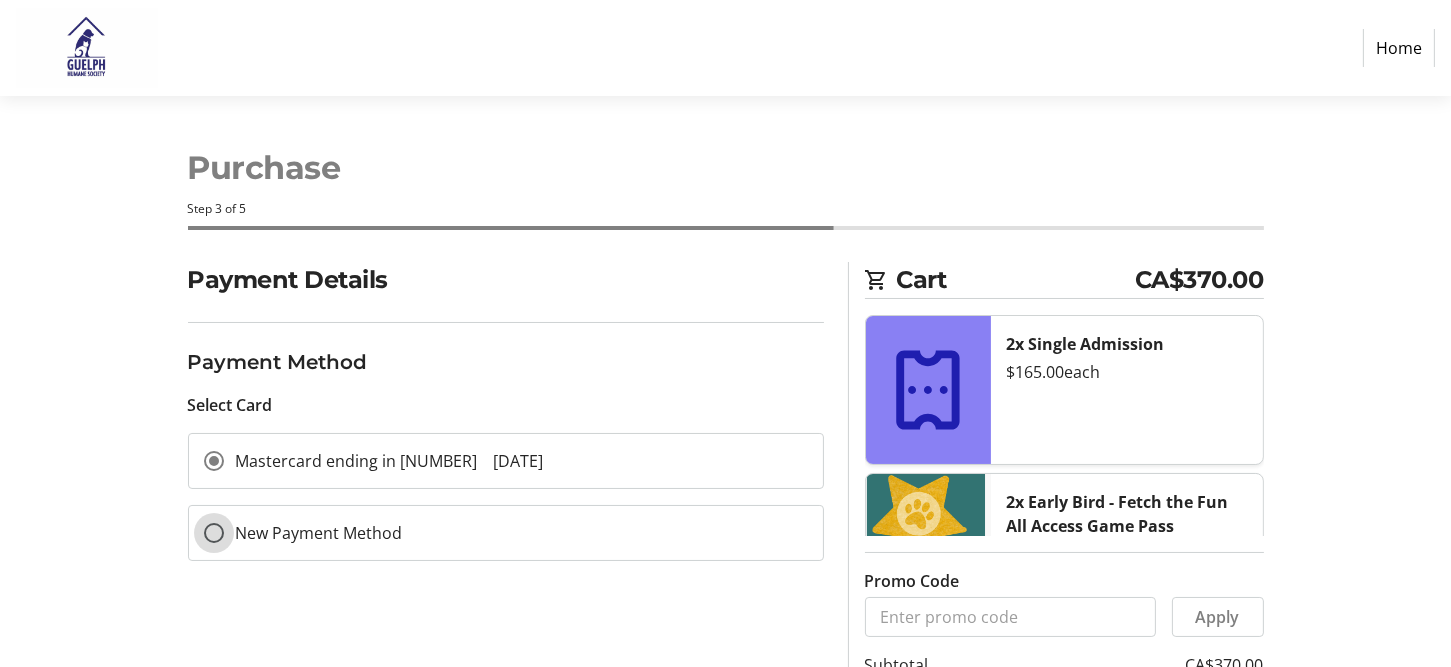 click on "New Payment Method" at bounding box center [214, 533] 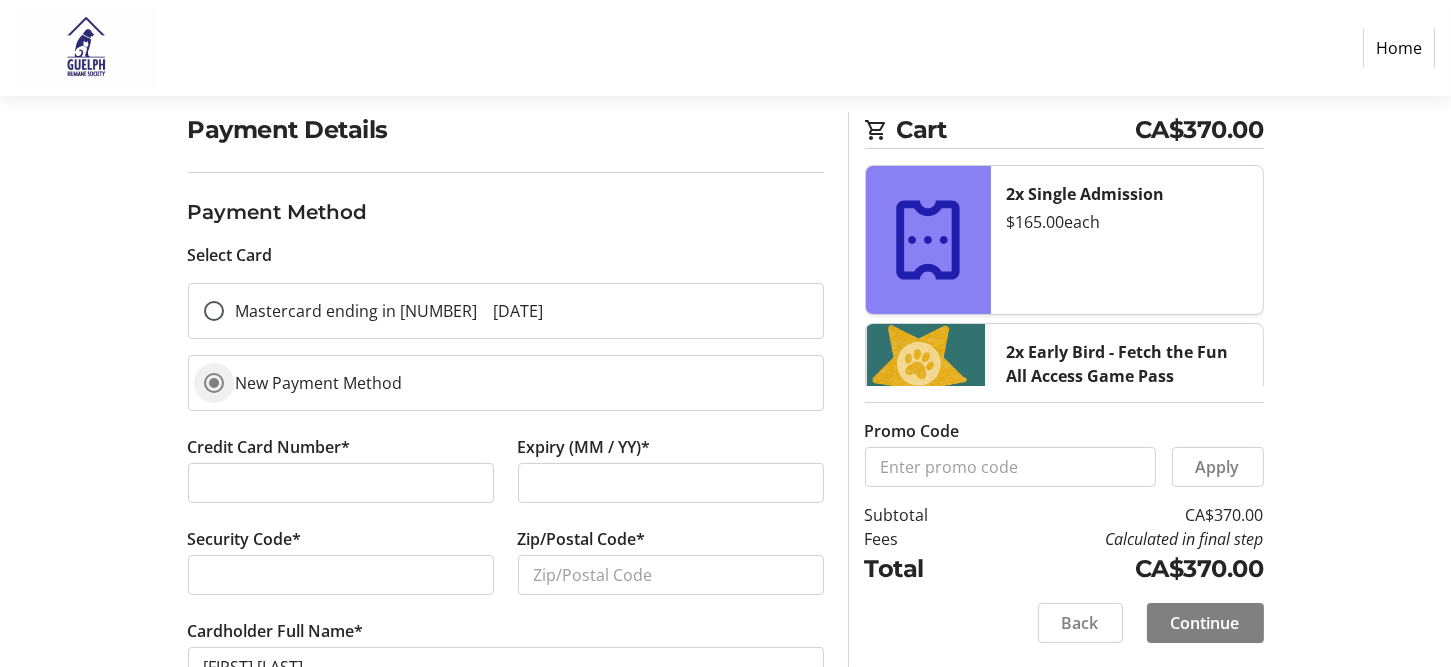 scroll, scrollTop: 200, scrollLeft: 0, axis: vertical 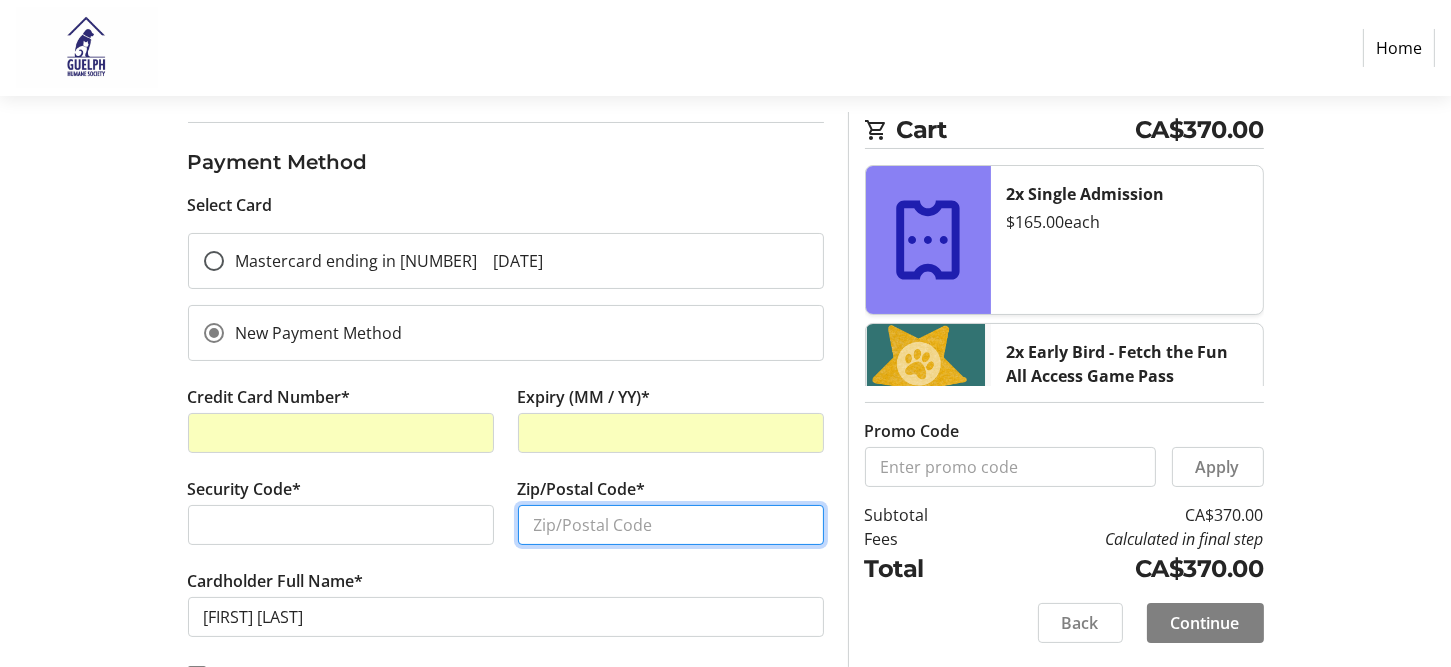 click on "Zip/Postal Code*" at bounding box center [671, 525] 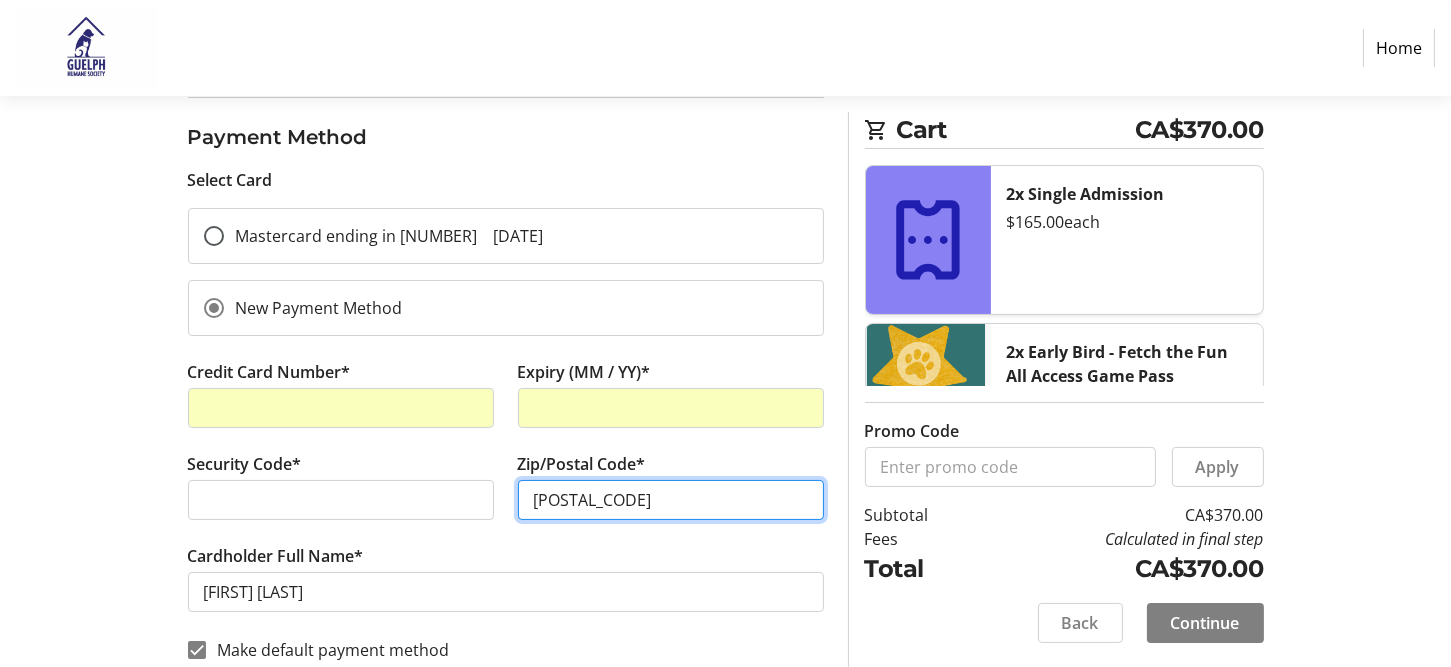 scroll, scrollTop: 240, scrollLeft: 0, axis: vertical 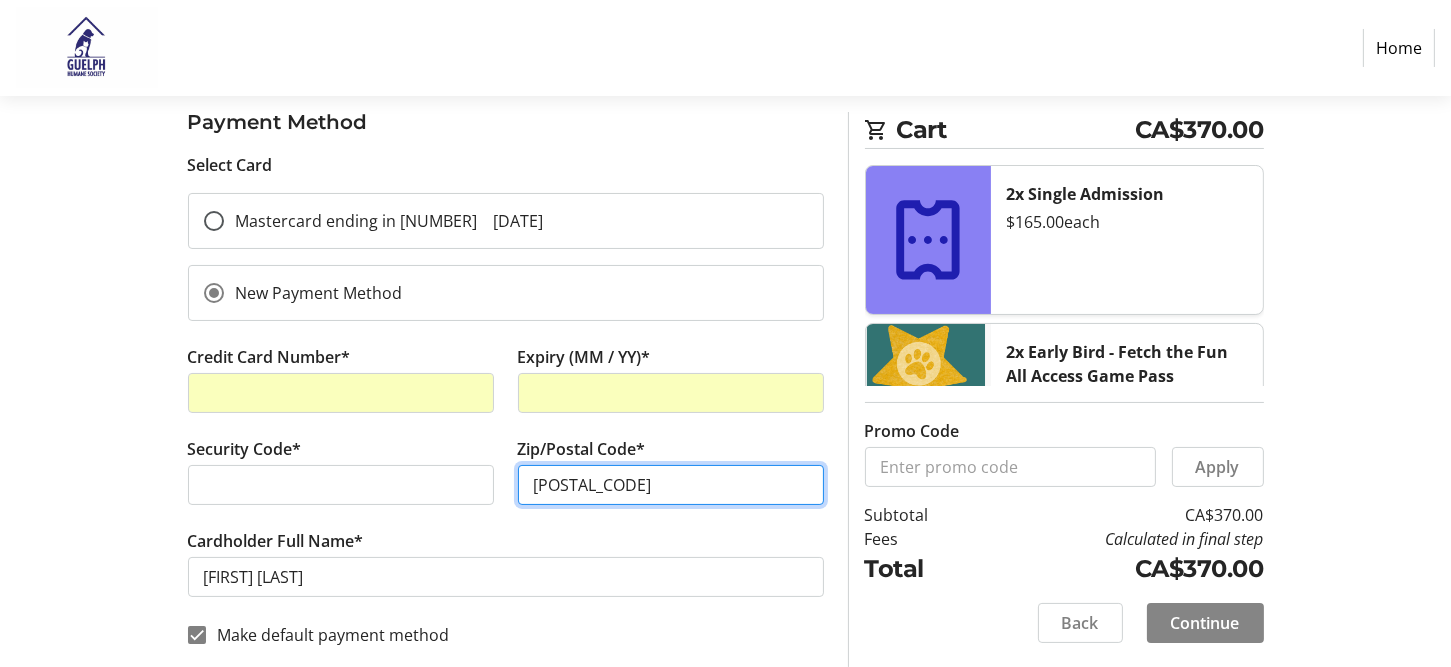 type on "[POSTAL_CODE]" 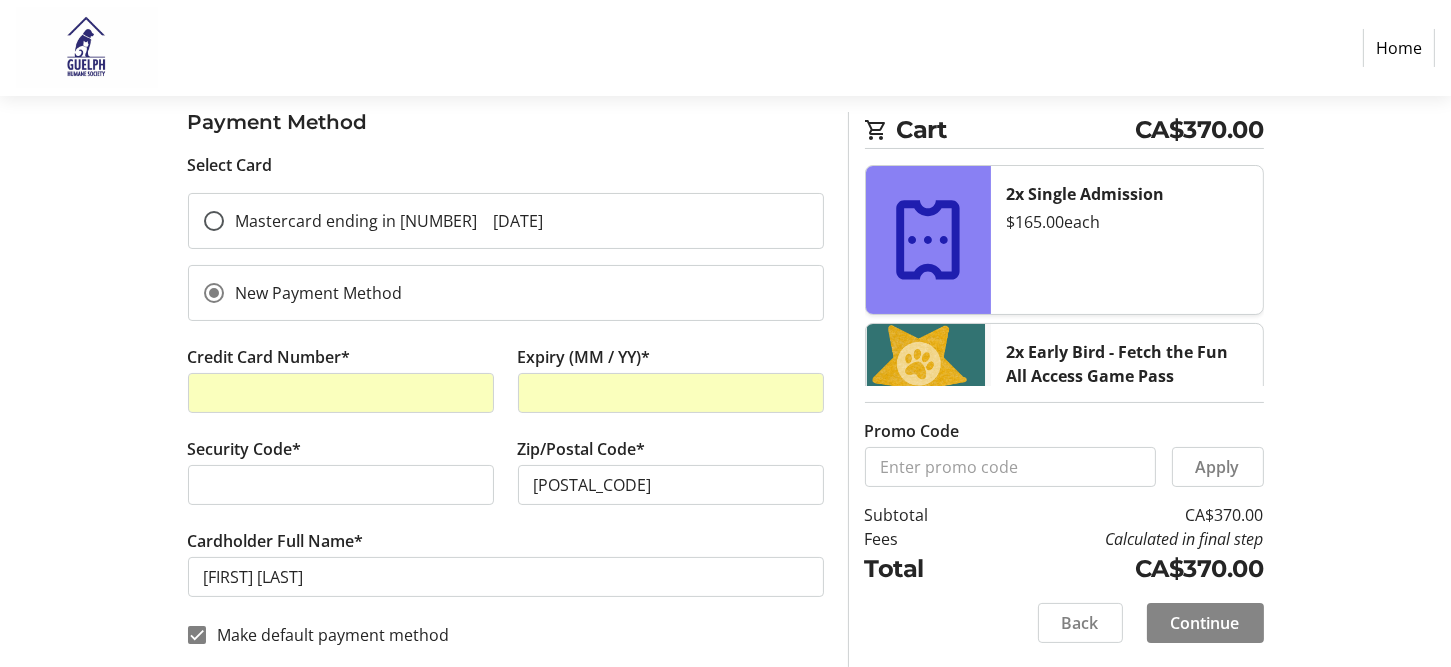 click on "Continue" 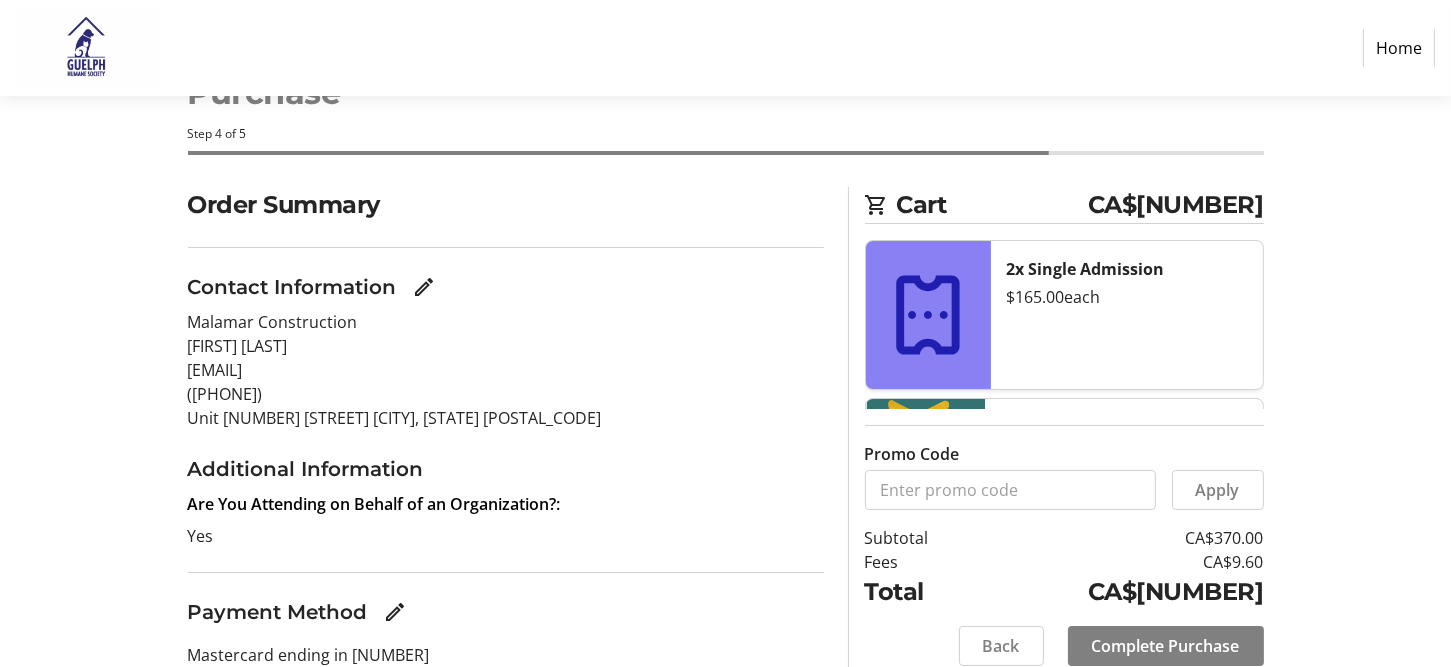 scroll, scrollTop: 149, scrollLeft: 0, axis: vertical 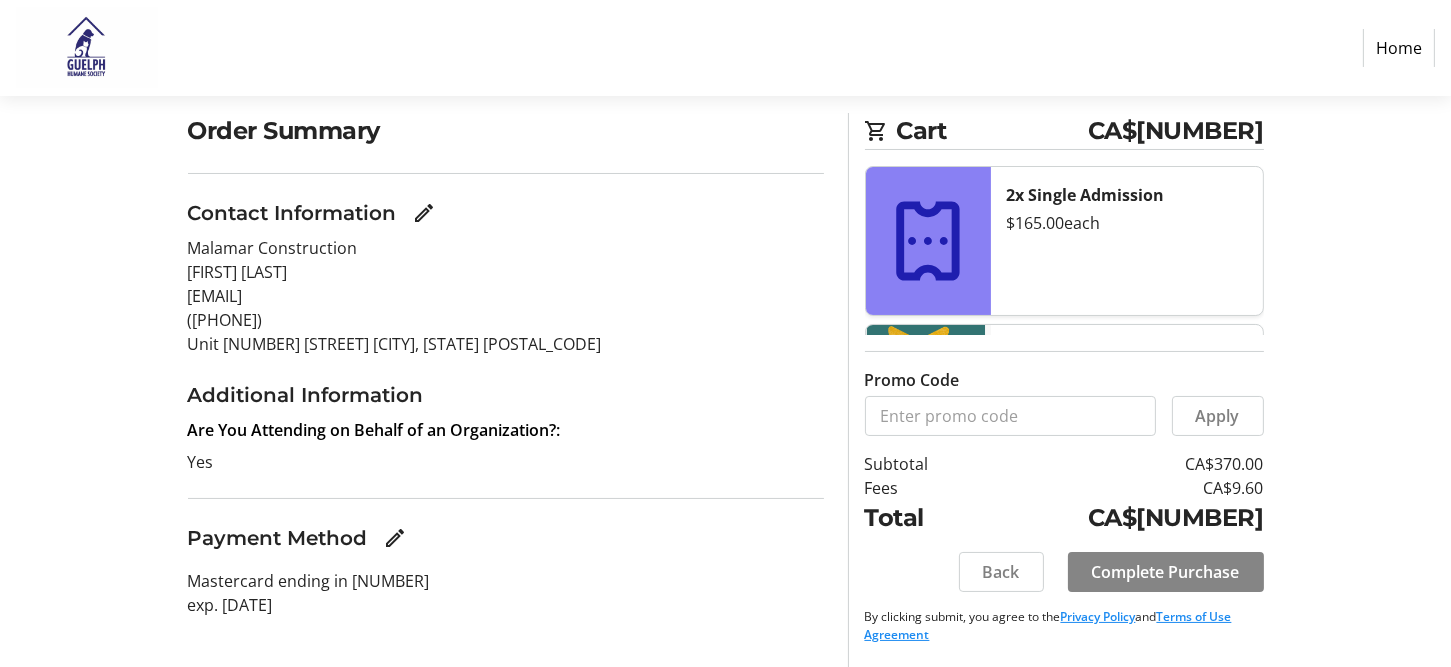 click on "Complete Purchase" 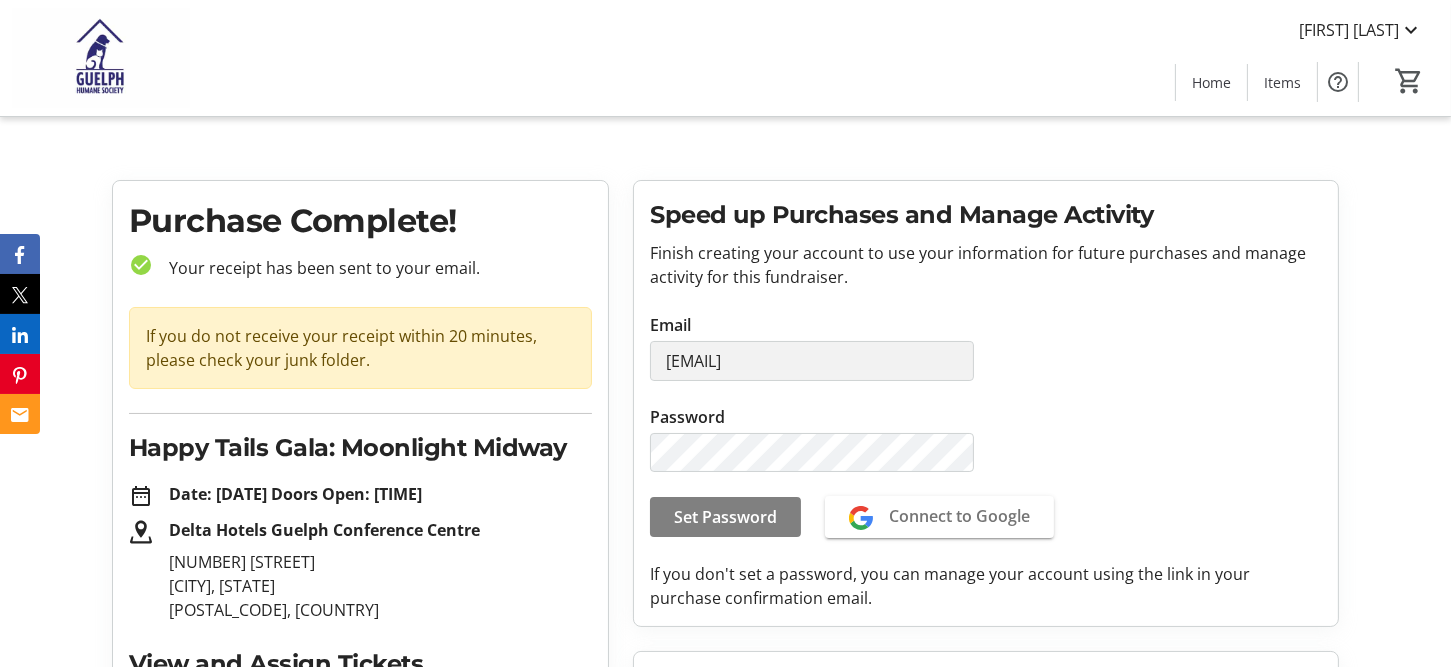 scroll, scrollTop: 0, scrollLeft: 0, axis: both 